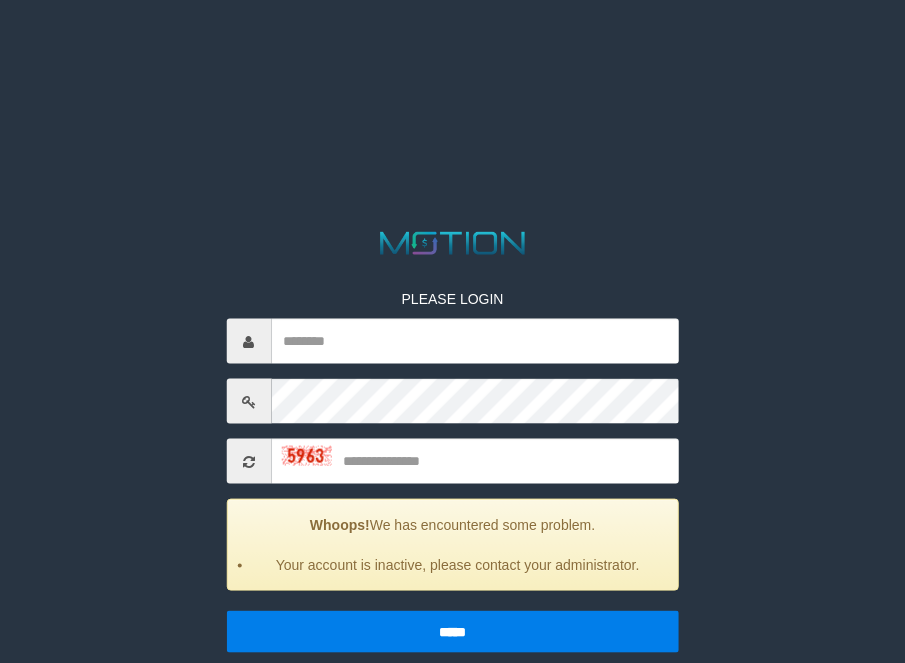 scroll, scrollTop: 0, scrollLeft: 0, axis: both 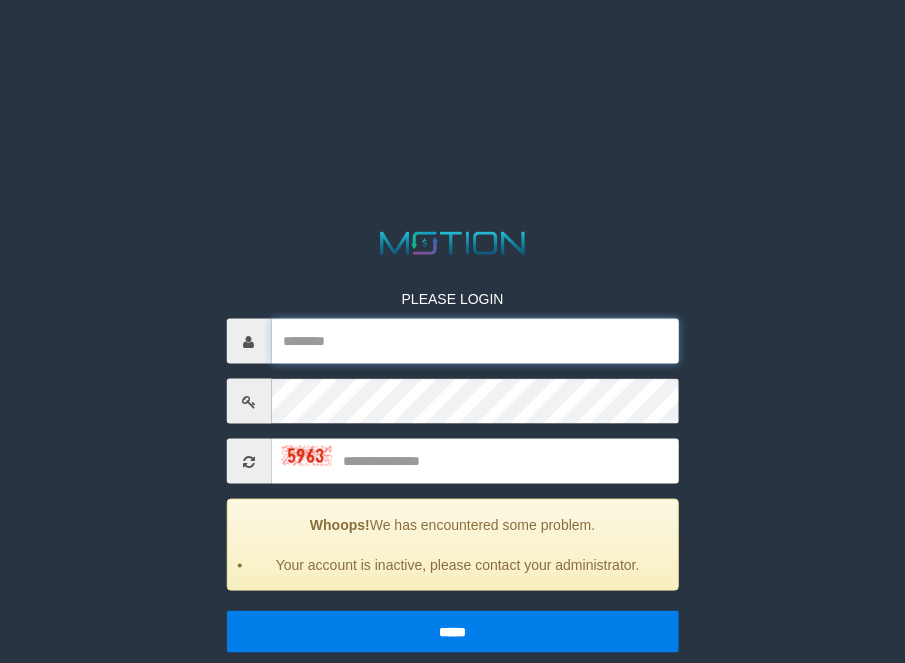 click at bounding box center (475, 341) 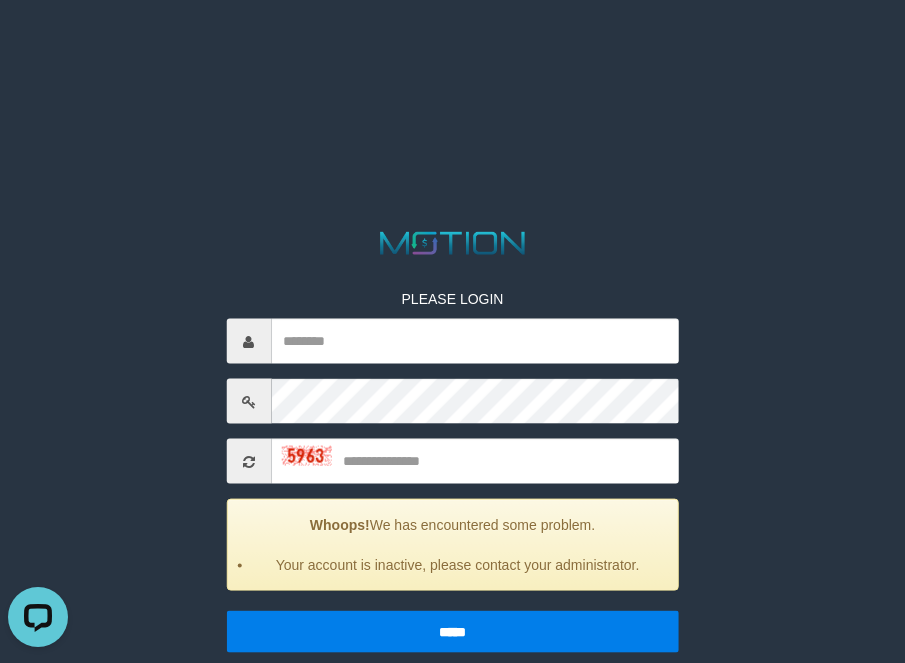 scroll, scrollTop: 0, scrollLeft: 0, axis: both 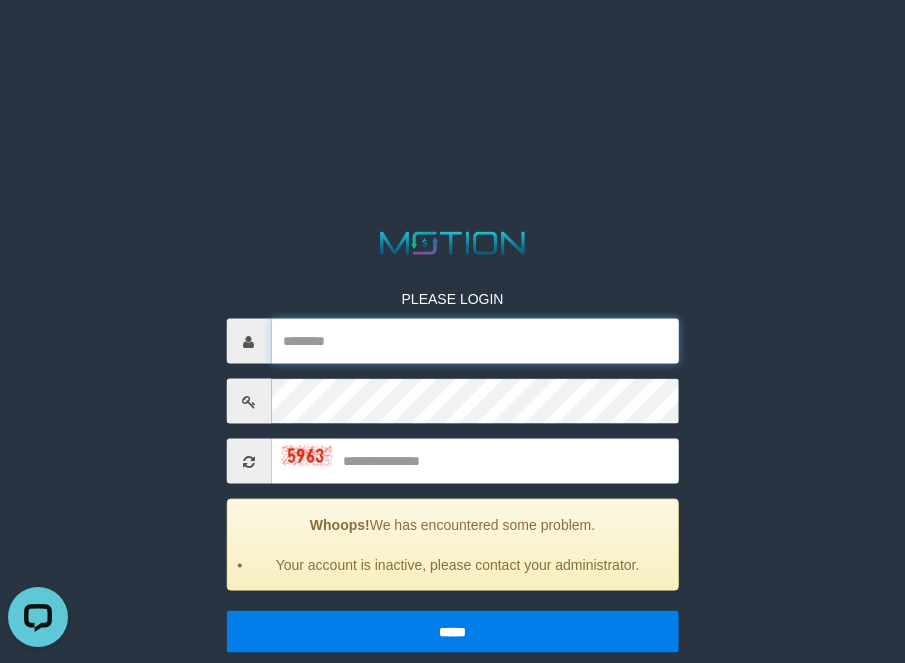 drag, startPoint x: 369, startPoint y: 348, endPoint x: 396, endPoint y: 363, distance: 30.88689 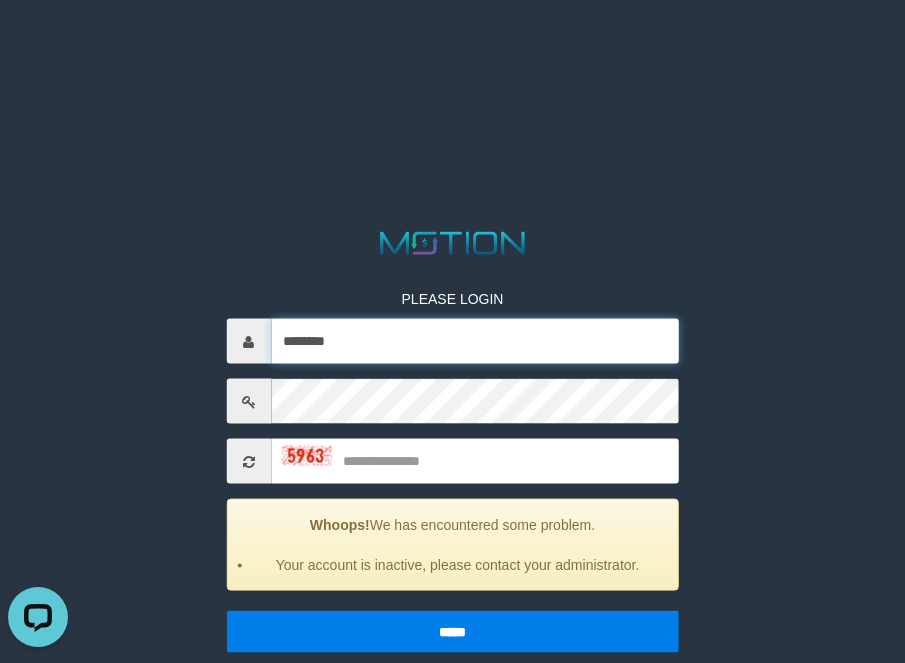type on "********" 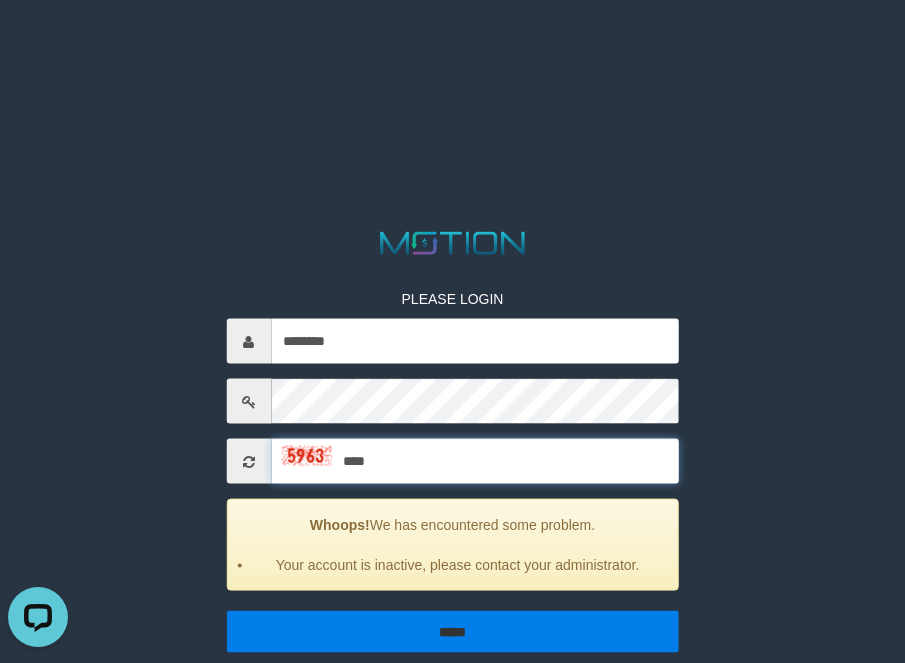type on "****" 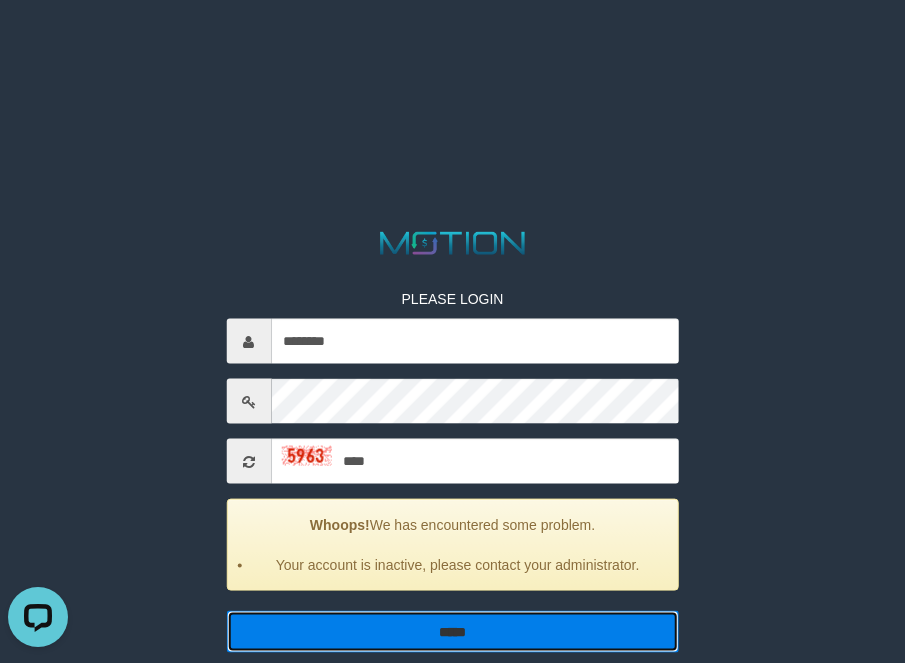 click on "*****" at bounding box center (452, 632) 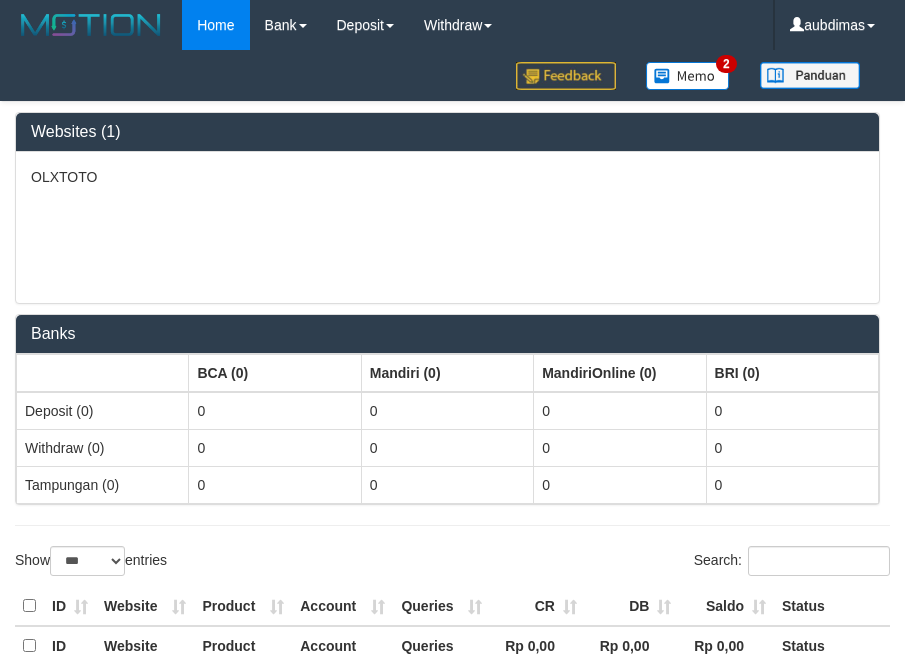 select on "***" 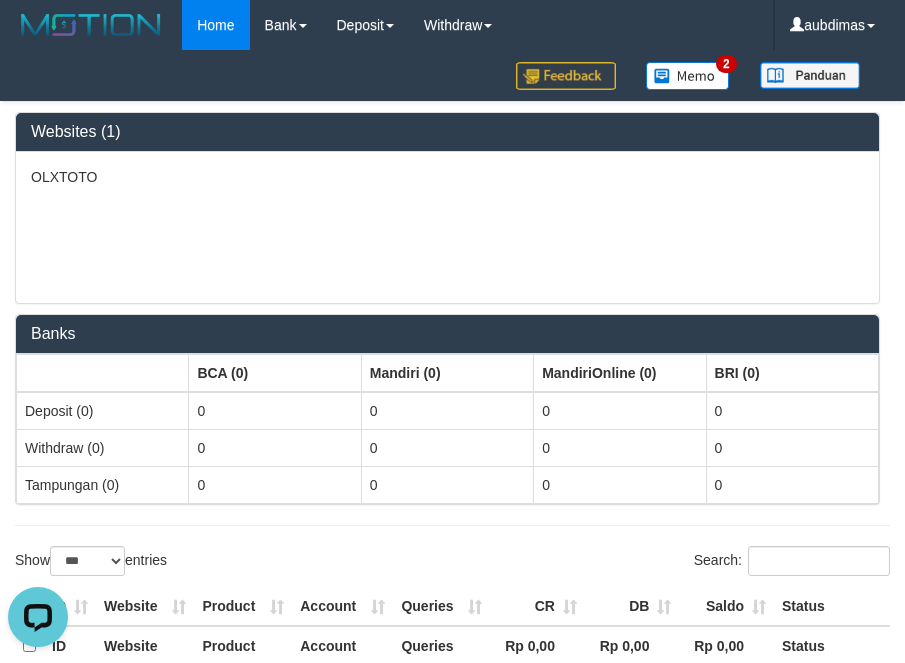 scroll, scrollTop: 0, scrollLeft: 0, axis: both 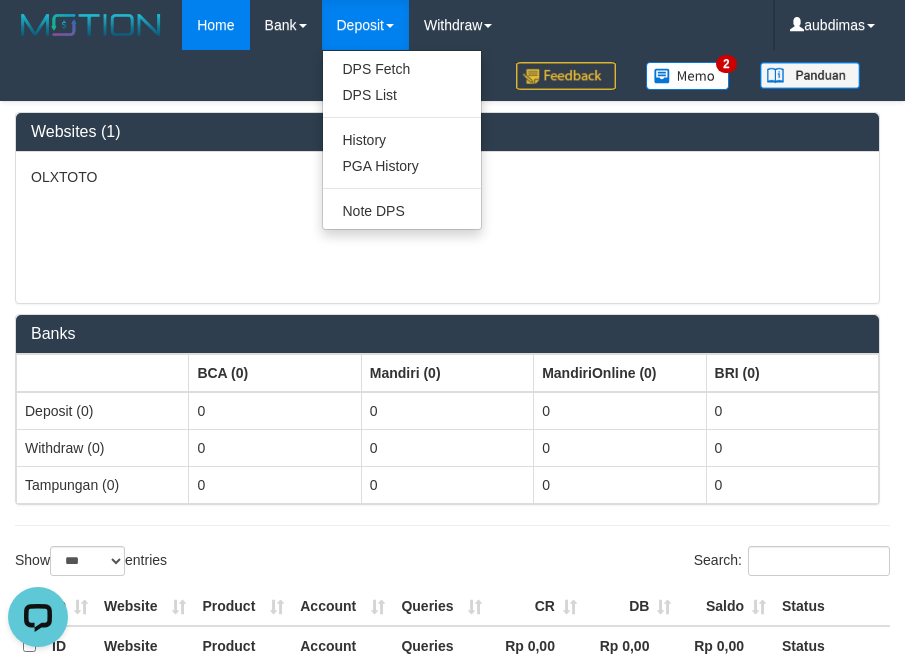 click on "Deposit" at bounding box center (365, 25) 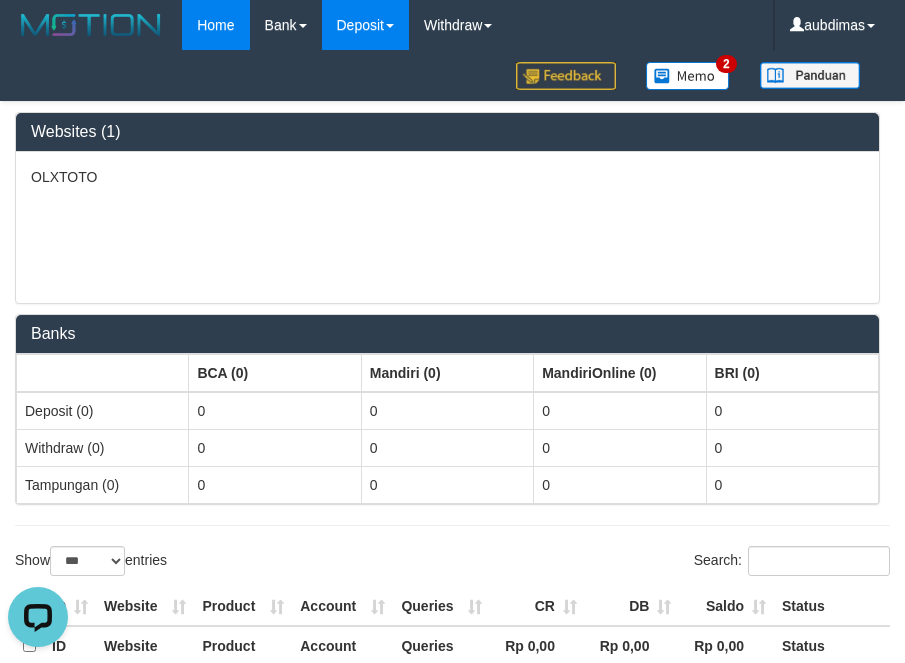 click on "Deposit" at bounding box center [365, 25] 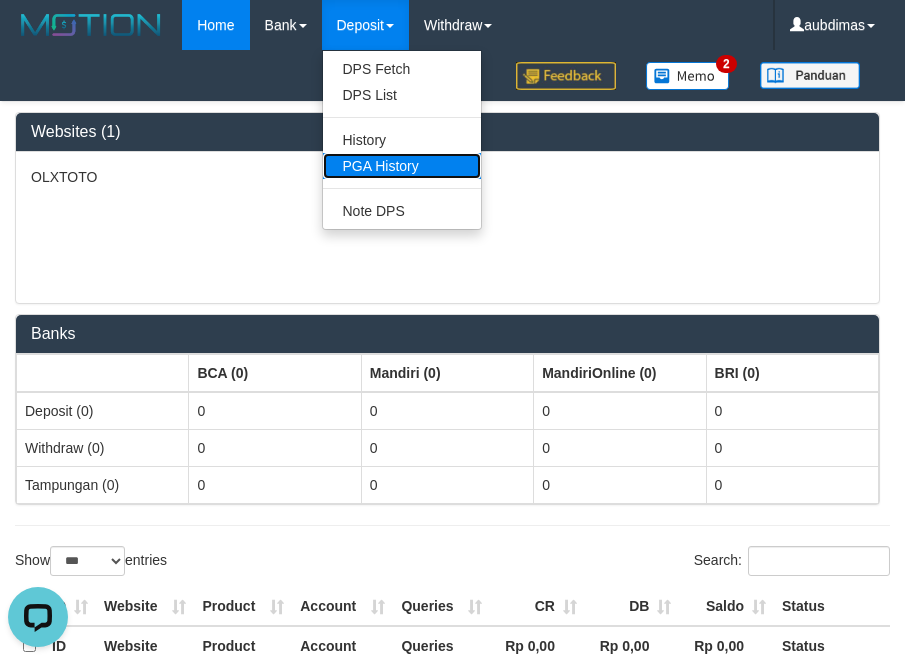 click on "PGA History" at bounding box center [402, 166] 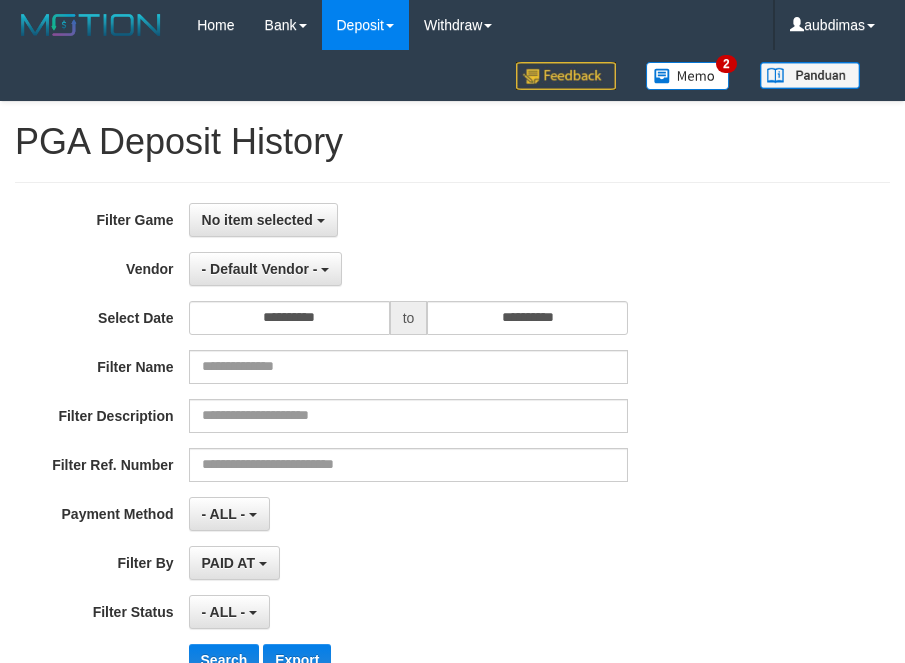 select 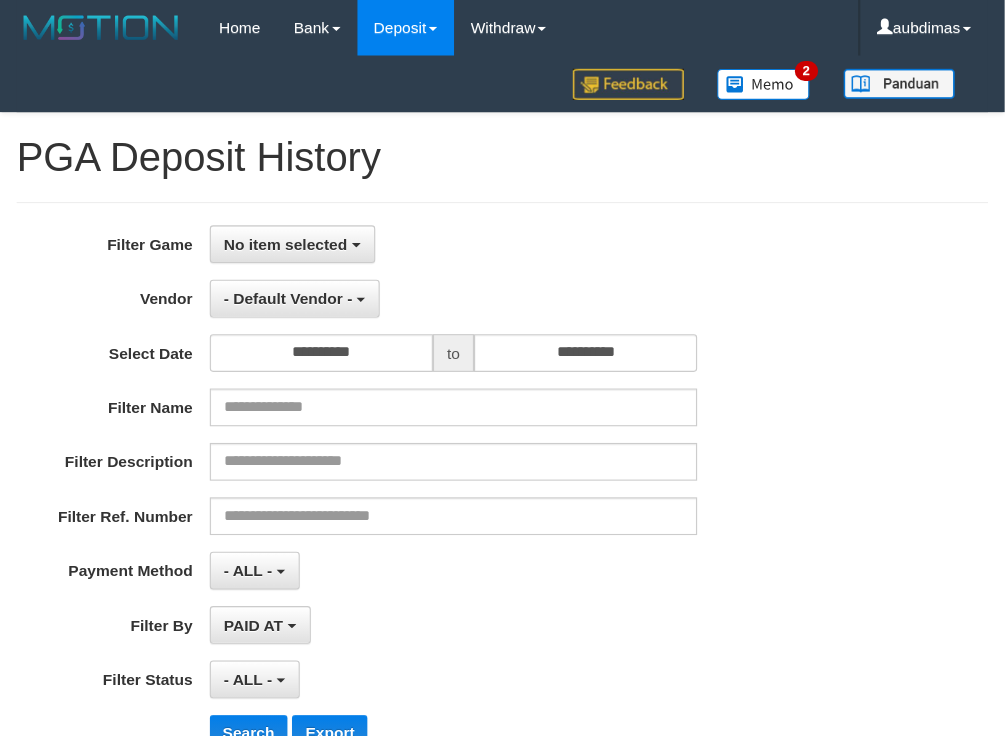 scroll, scrollTop: 0, scrollLeft: 0, axis: both 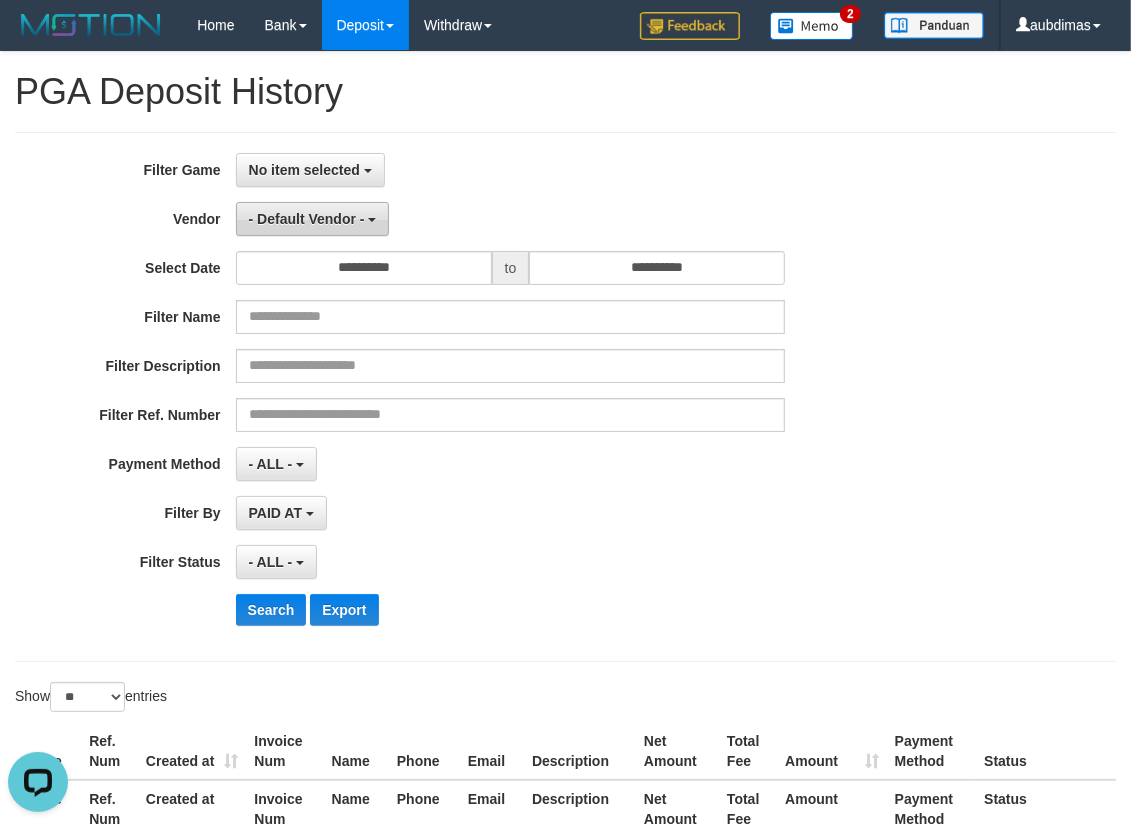 click on "- Default Vendor -" at bounding box center (307, 219) 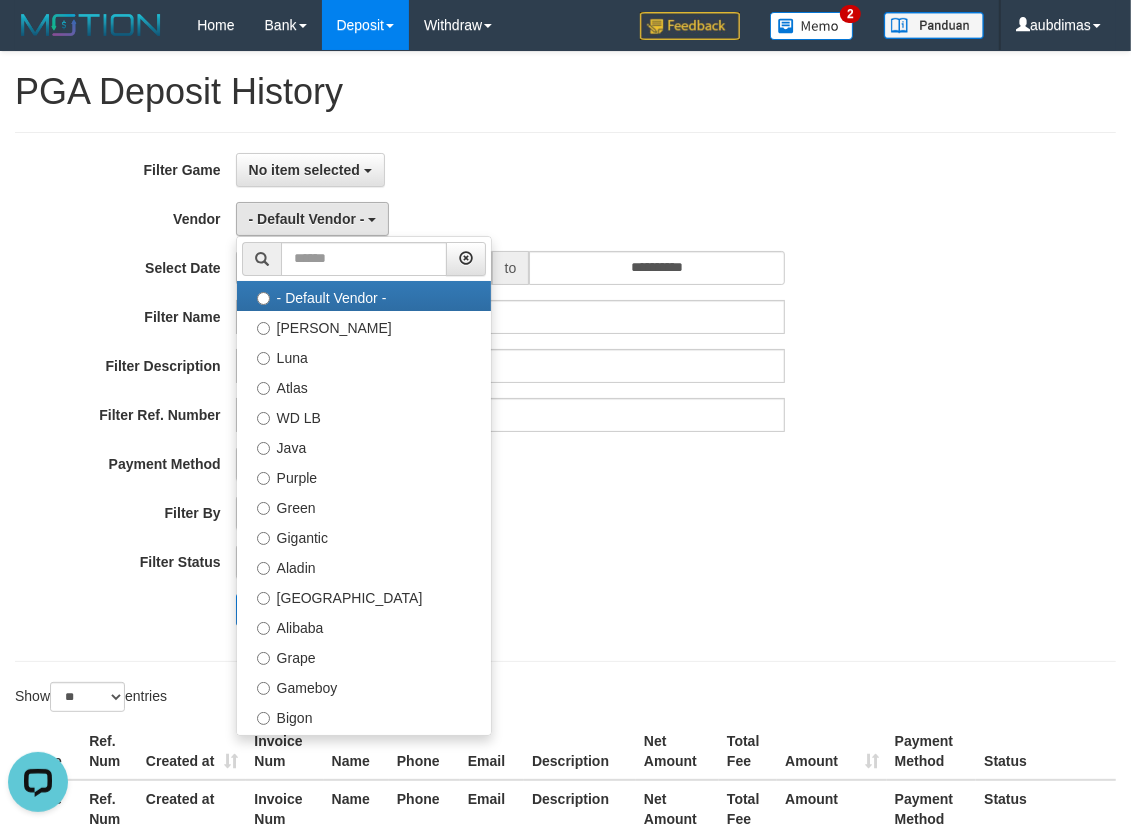 click on "- ALL -    SELECT ALL  - ALL -  SELECT STATUS
PENDING/UNPAID
PAID
CANCELED
EXPIRED" at bounding box center [511, 562] 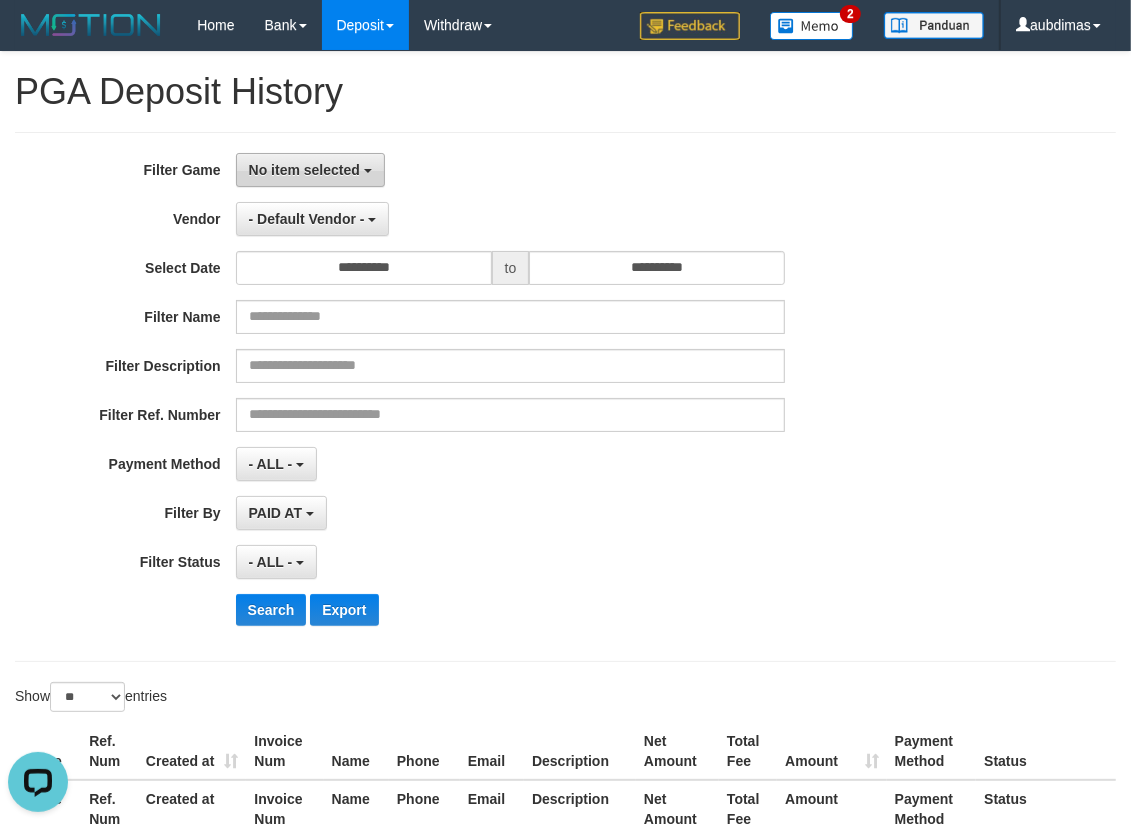 click on "No item selected" at bounding box center (304, 170) 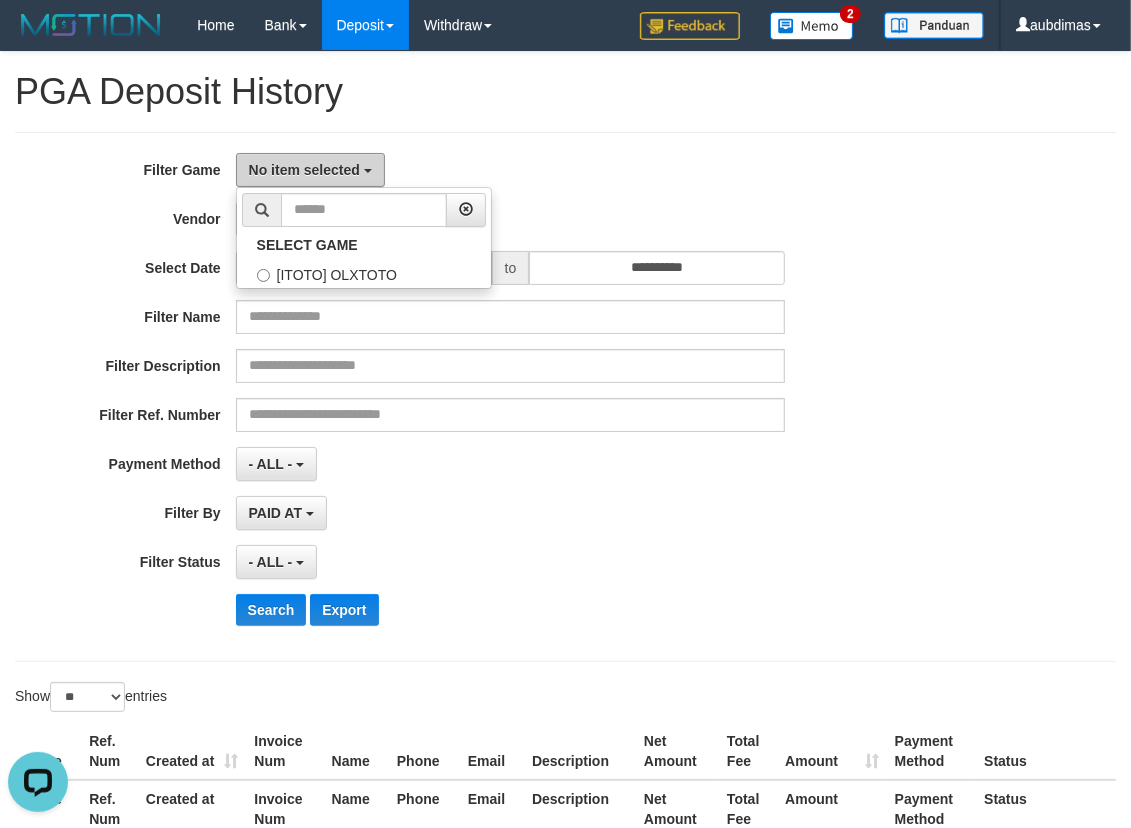 click on "No item selected" at bounding box center (304, 170) 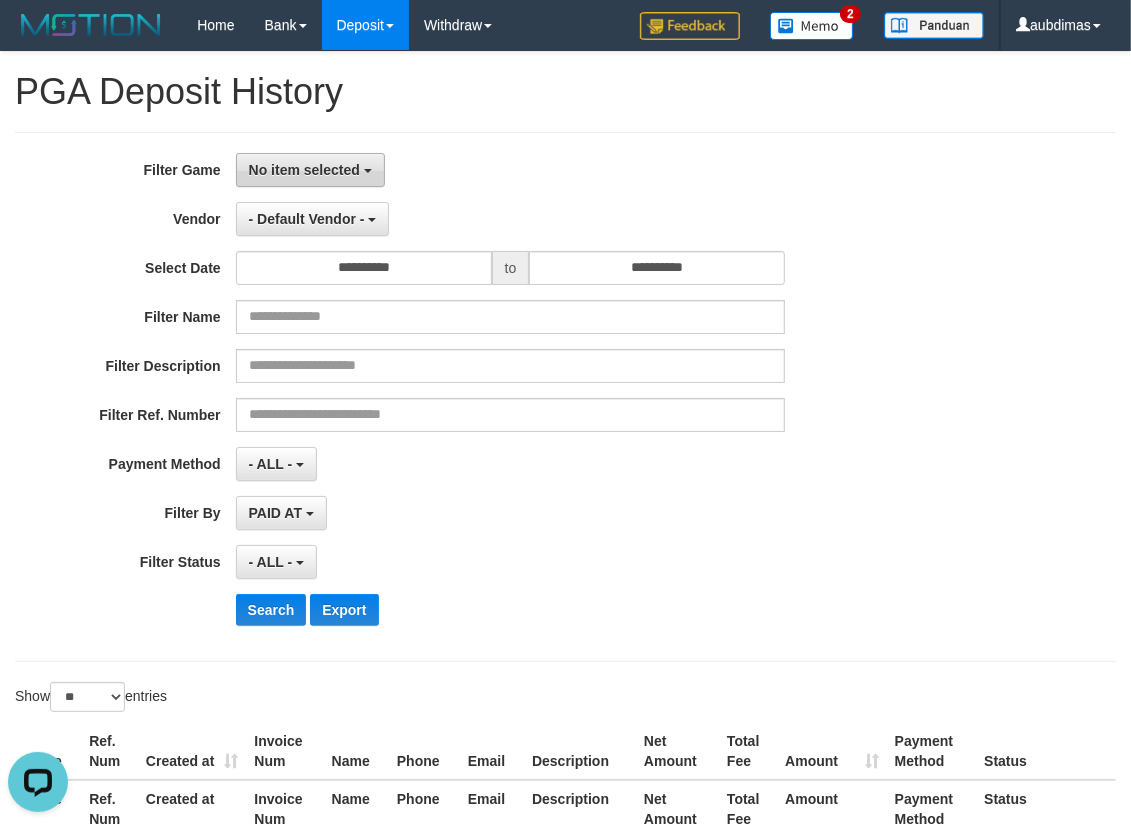 drag, startPoint x: 666, startPoint y: 636, endPoint x: 310, endPoint y: 181, distance: 577.7205 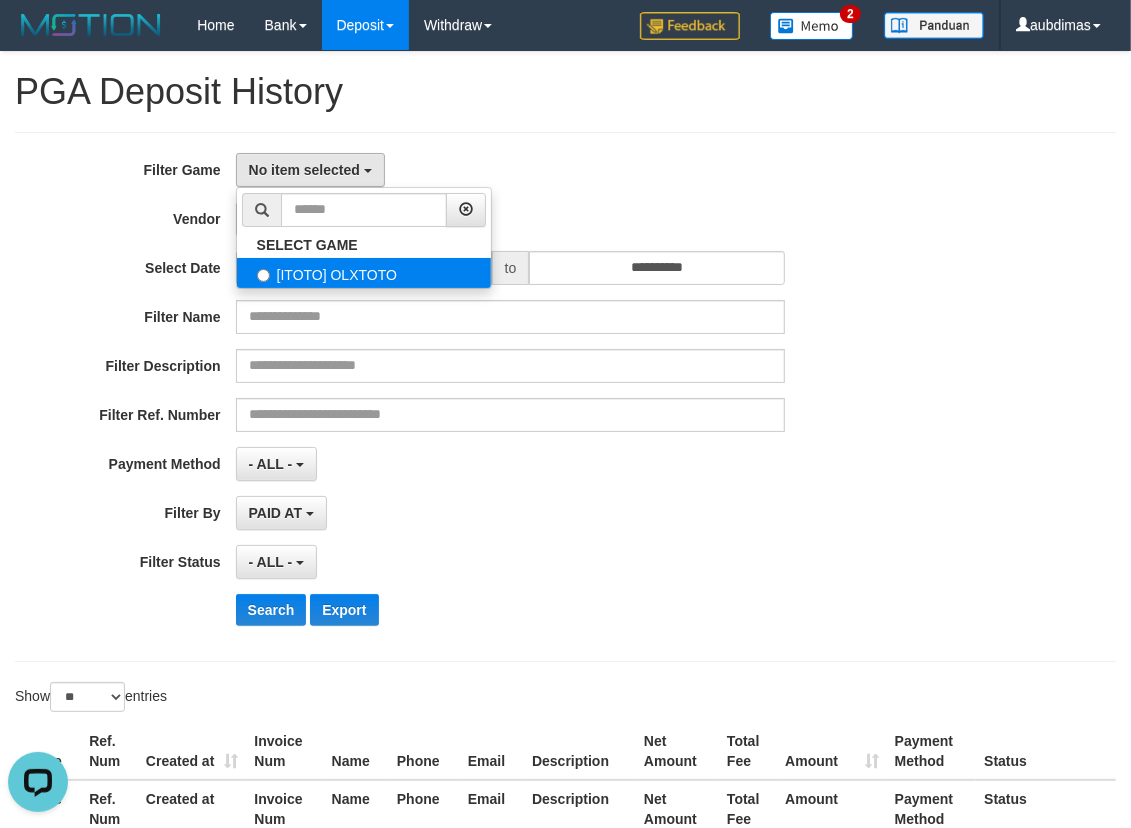 select on "***" 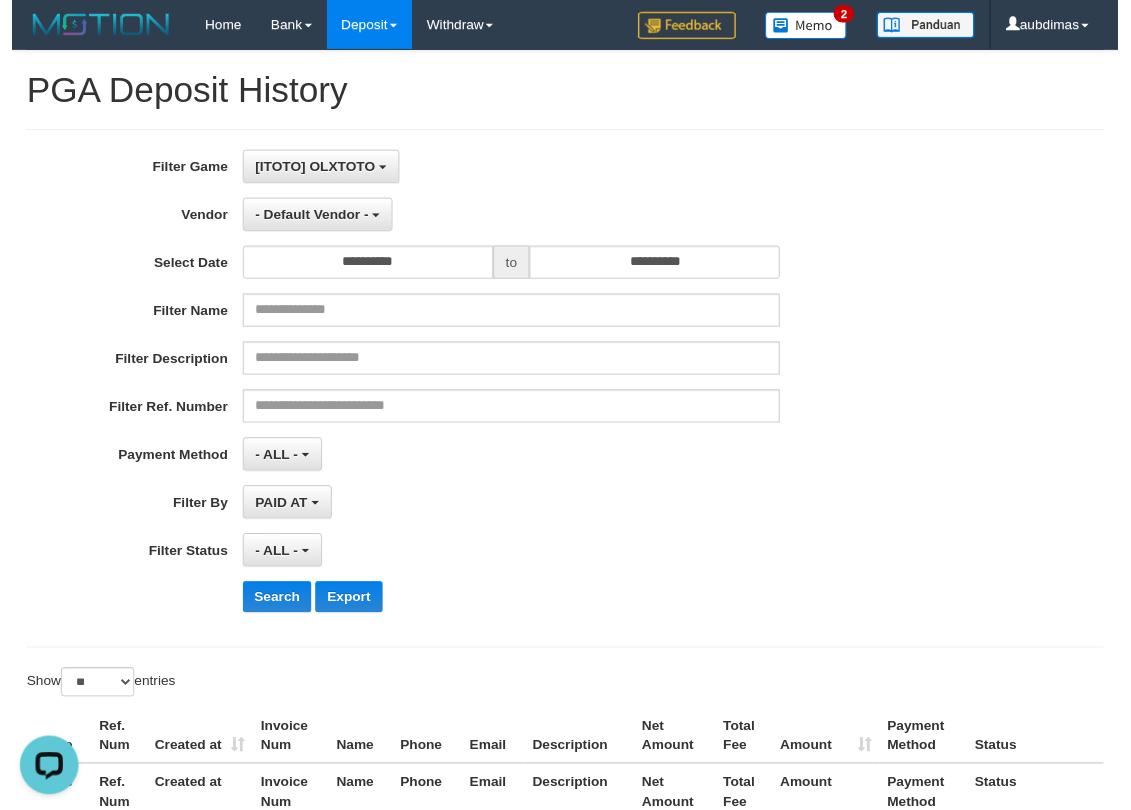 scroll, scrollTop: 17, scrollLeft: 0, axis: vertical 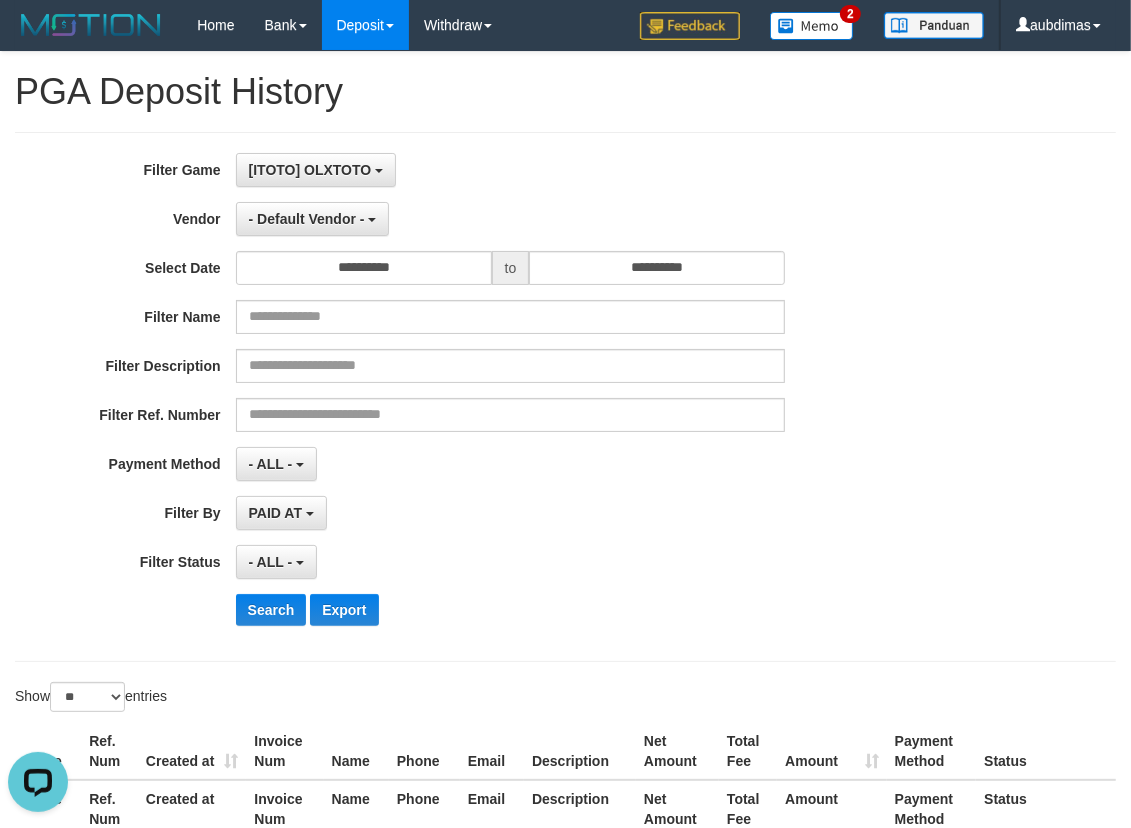 drag, startPoint x: 598, startPoint y: 458, endPoint x: 635, endPoint y: 465, distance: 37.65634 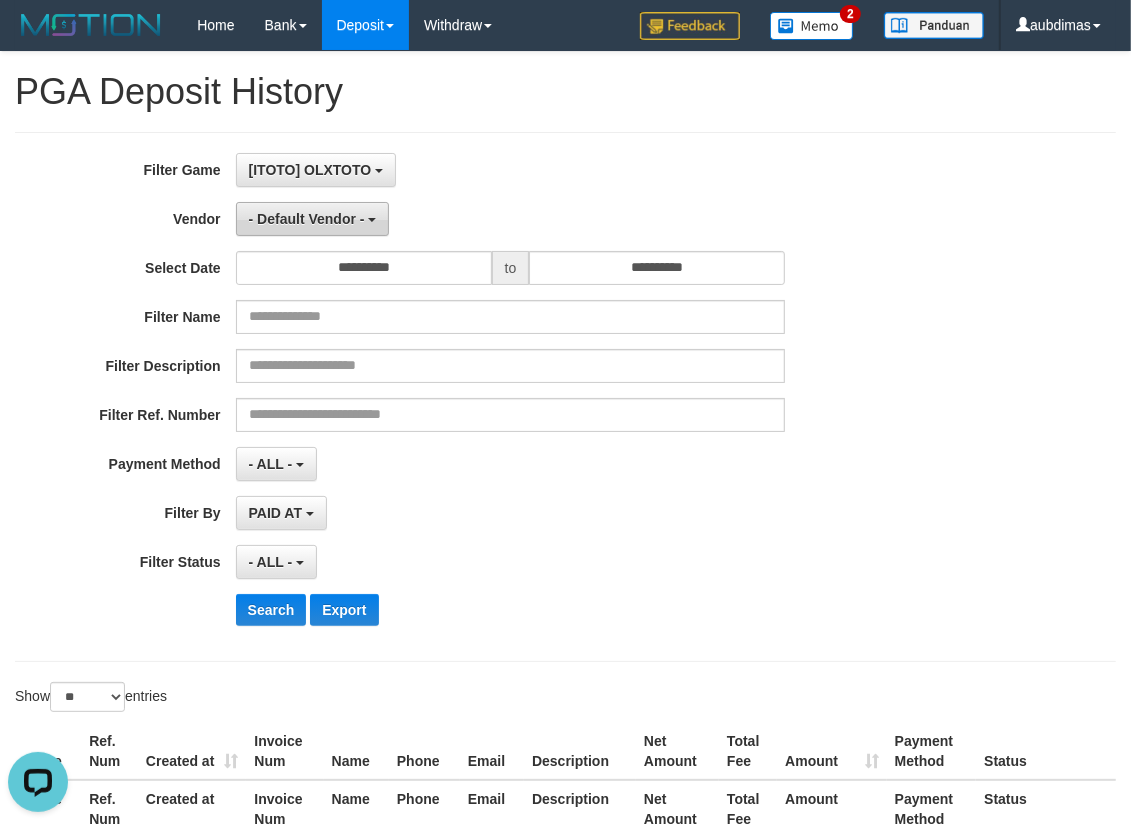 click on "- Default Vendor -" at bounding box center [307, 219] 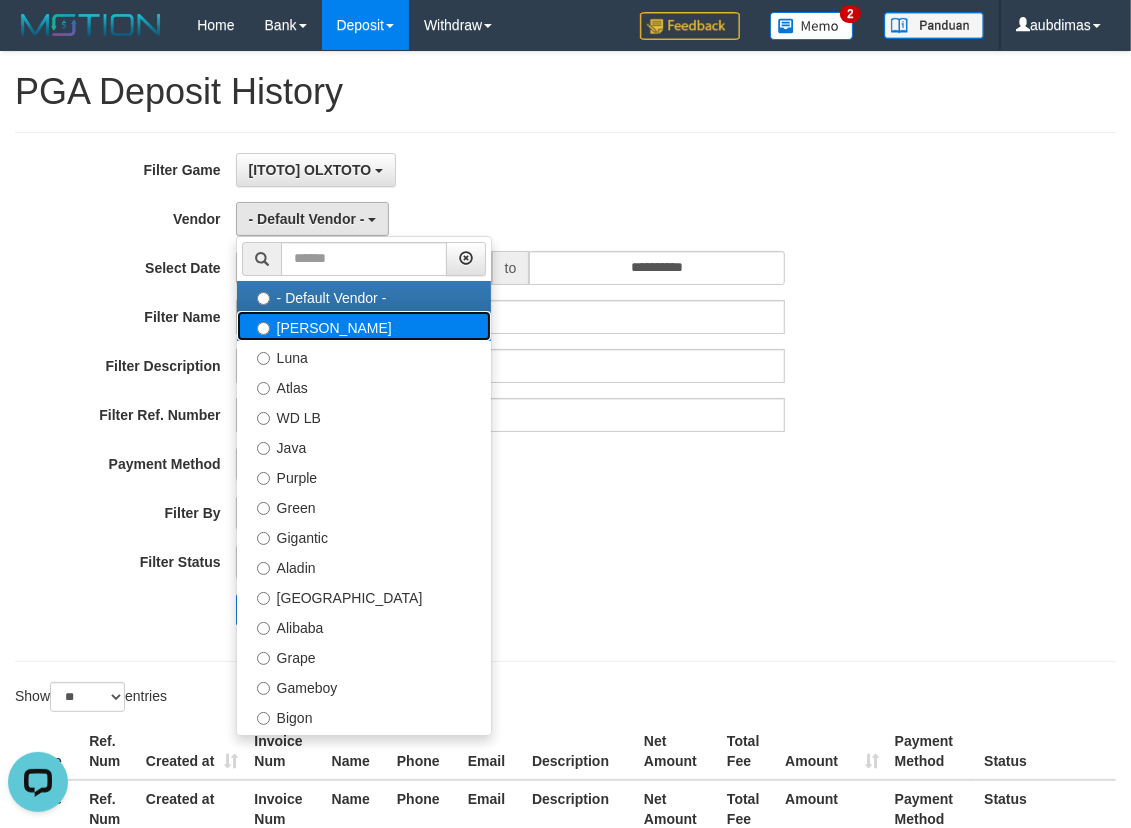 click on "[PERSON_NAME]" at bounding box center (364, 326) 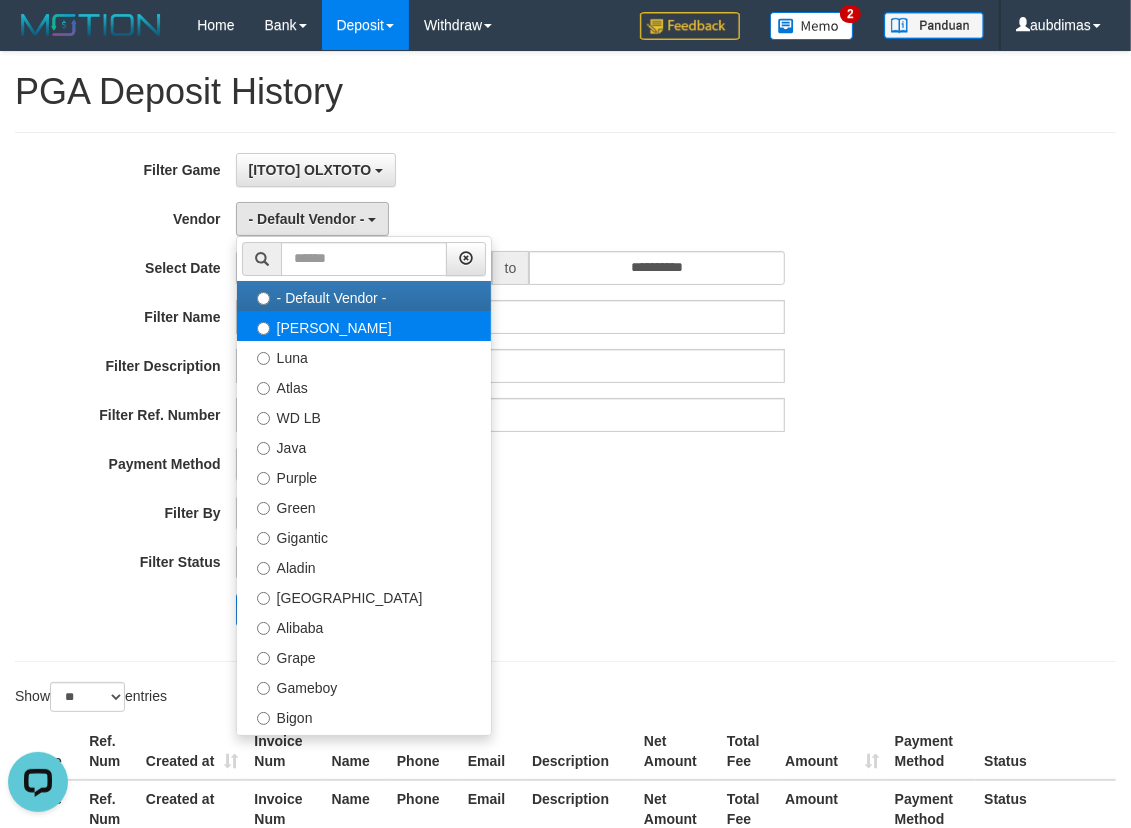 select on "**********" 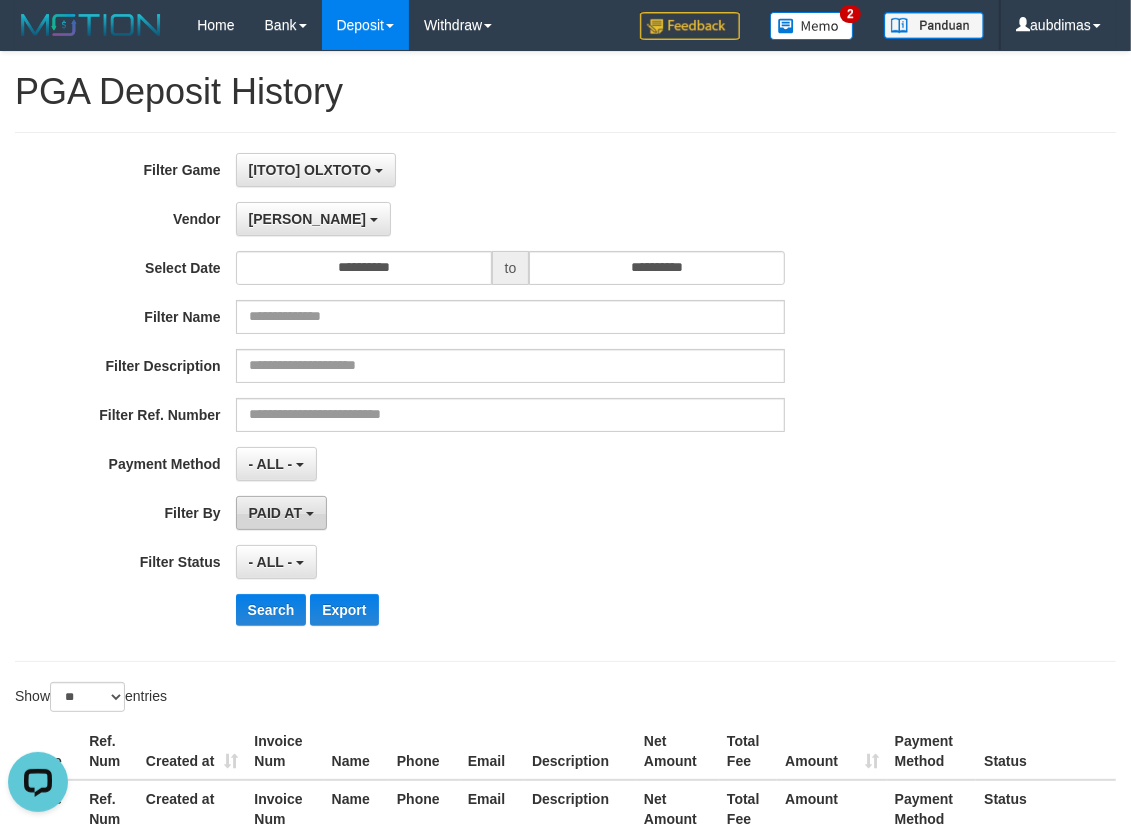 click on "PAID AT" at bounding box center (281, 513) 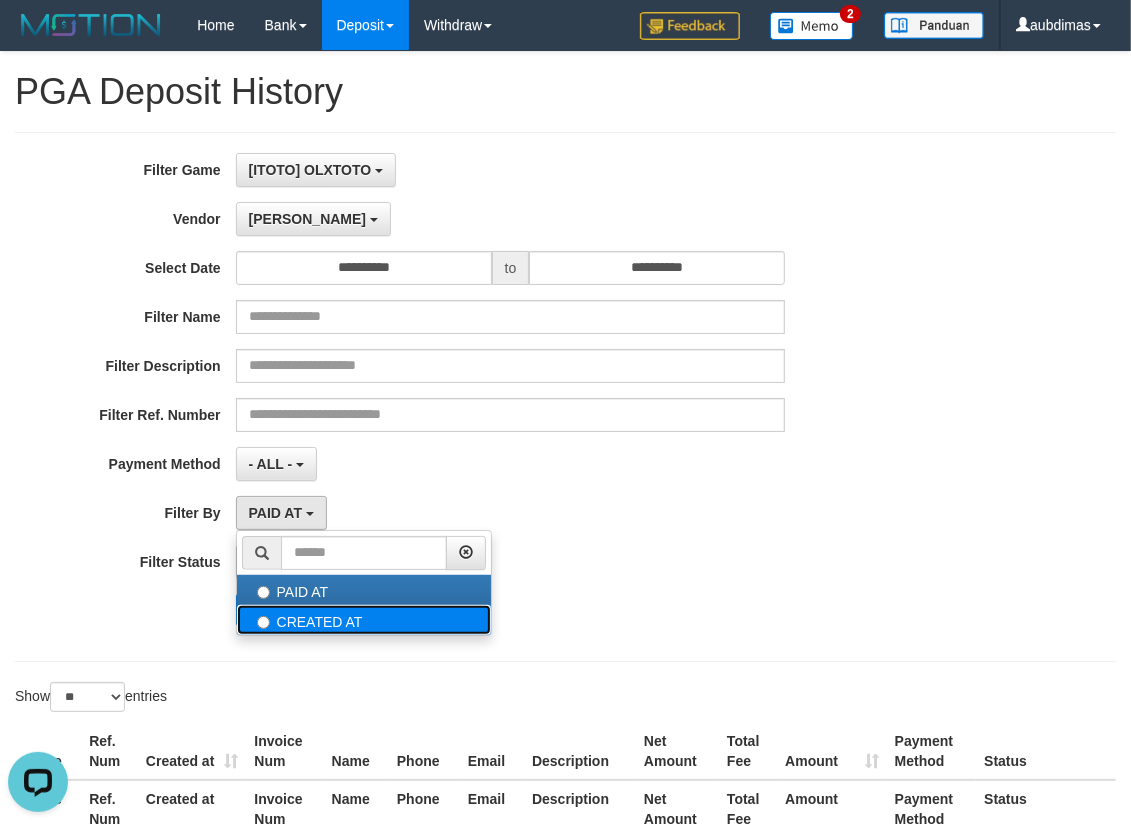 click on "CREATED AT" at bounding box center (364, 620) 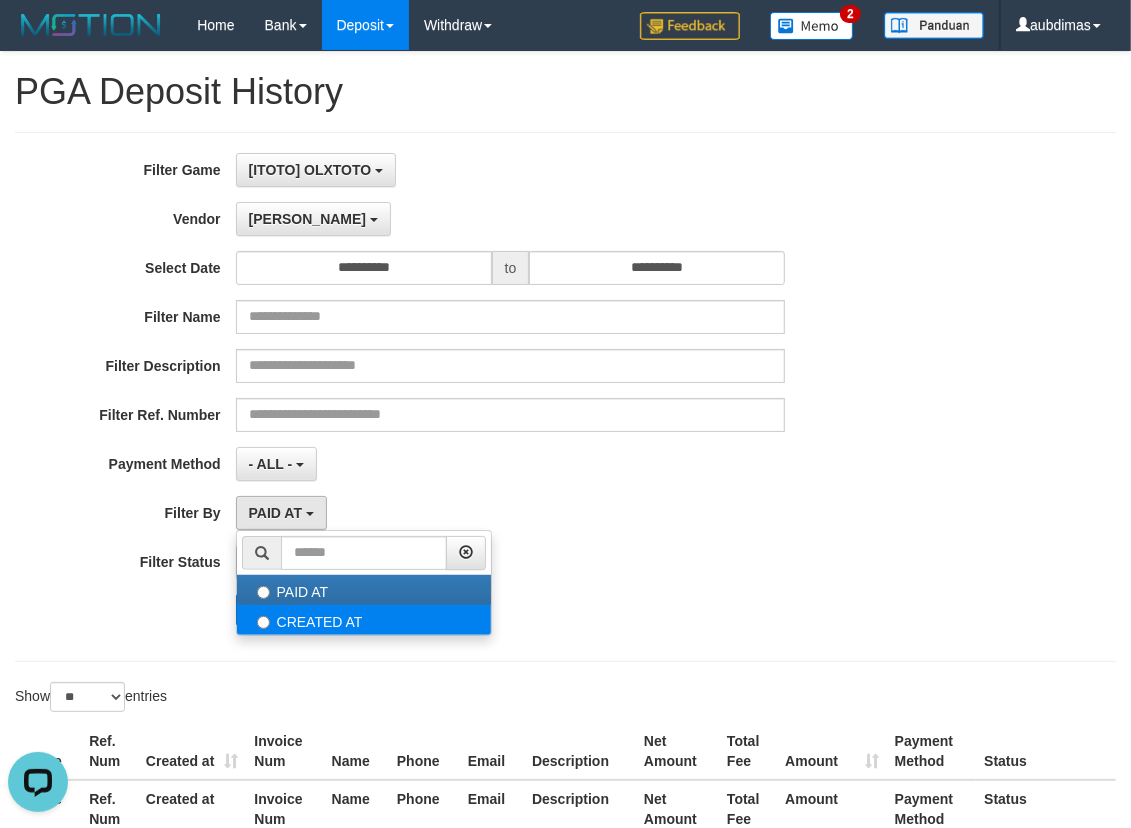 select on "*" 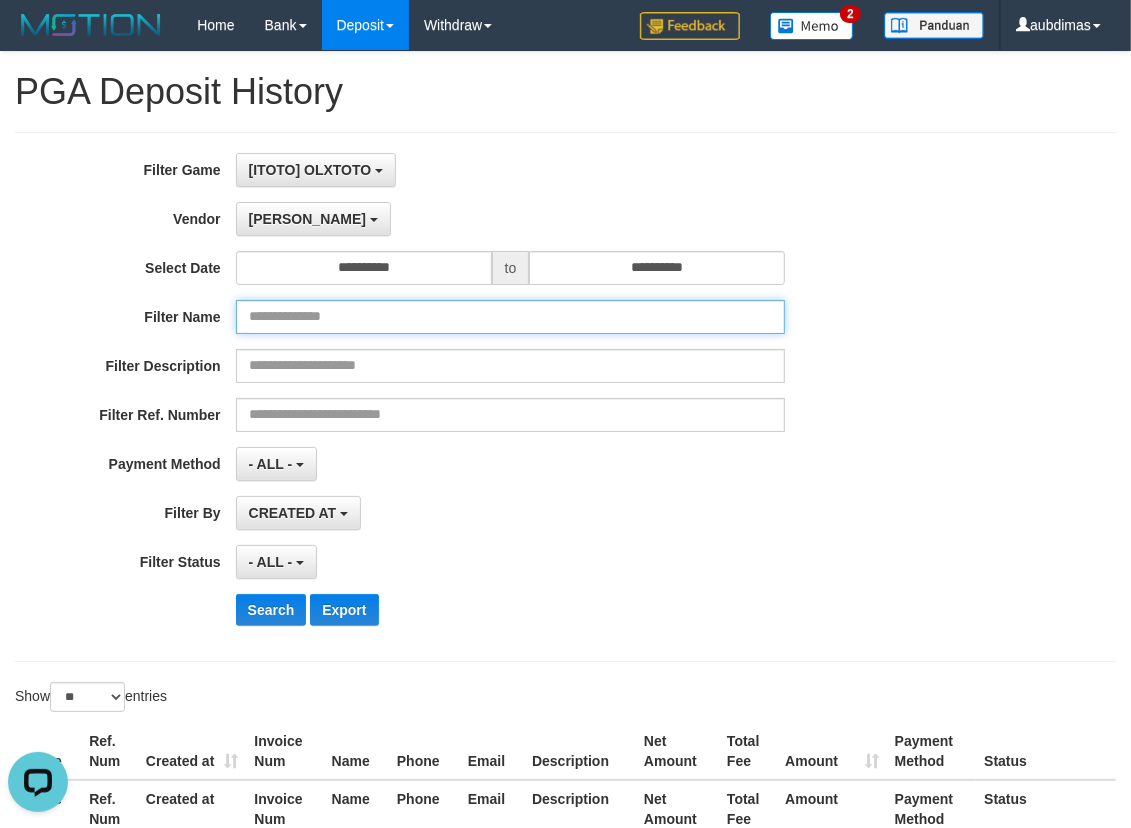 click at bounding box center [511, 317] 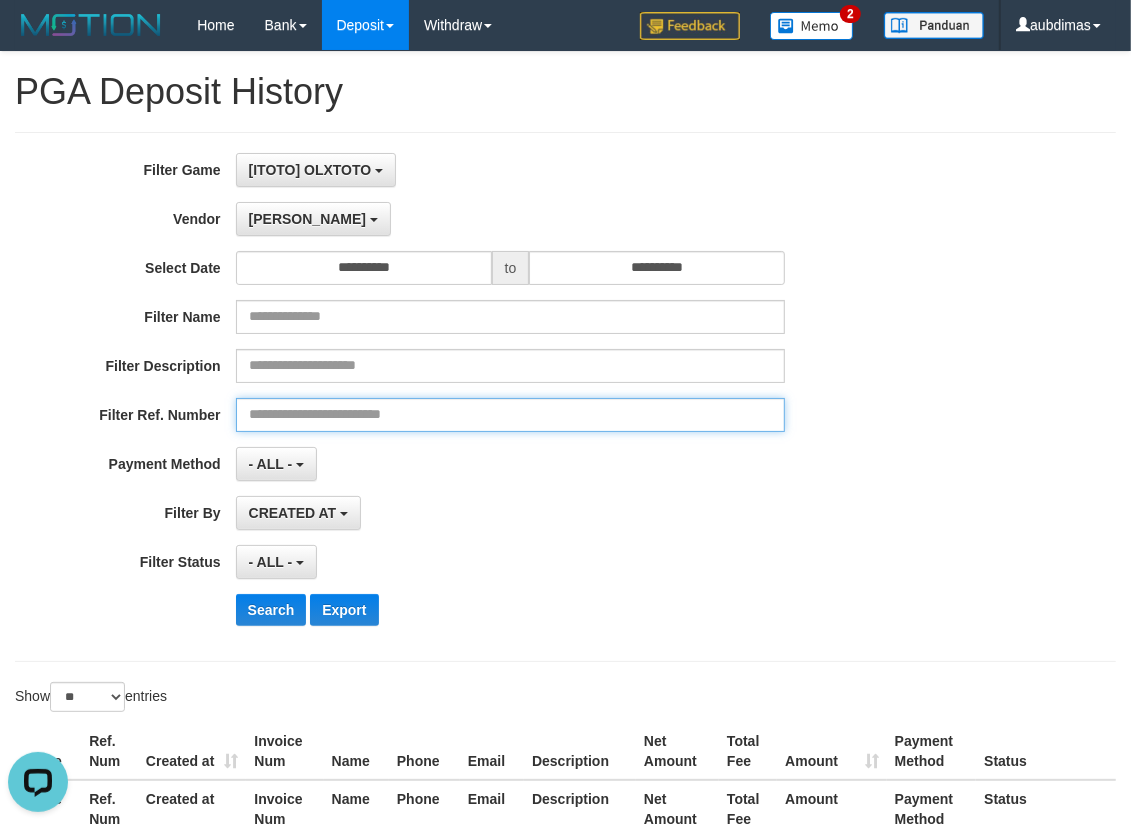 click at bounding box center [511, 415] 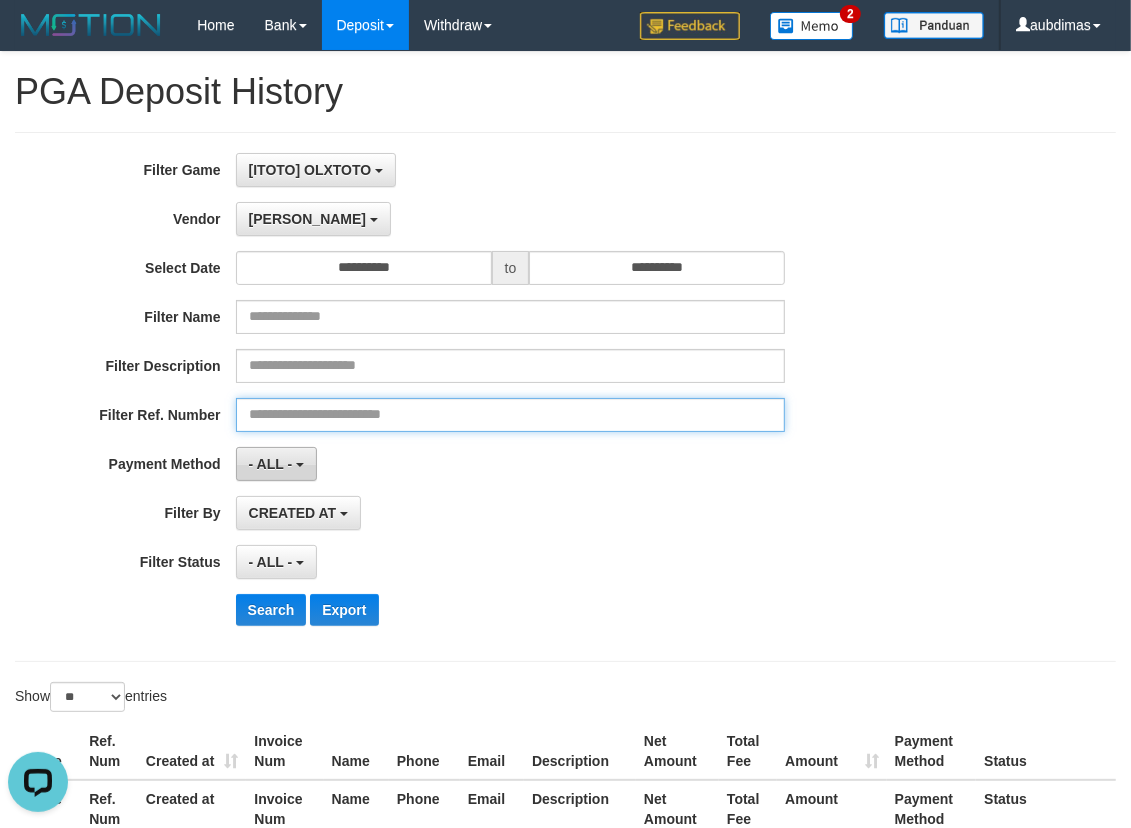 paste on "**********" 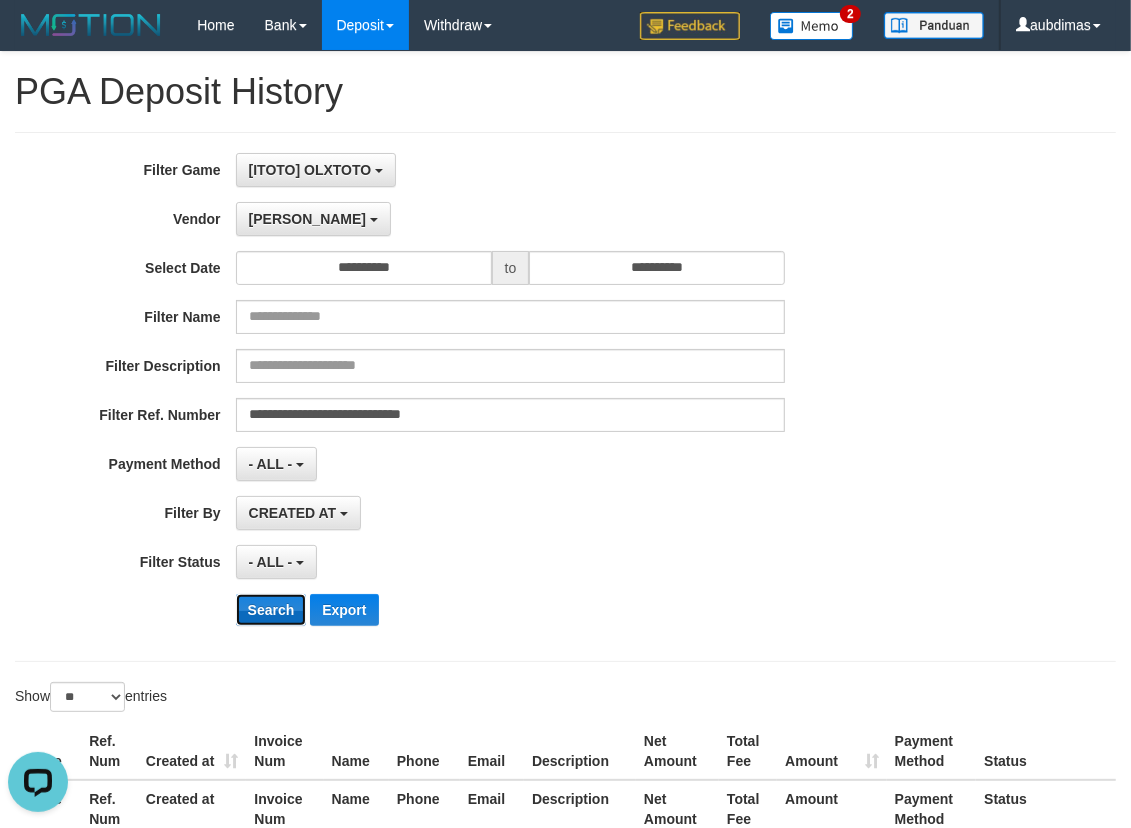 click on "Search" at bounding box center (271, 610) 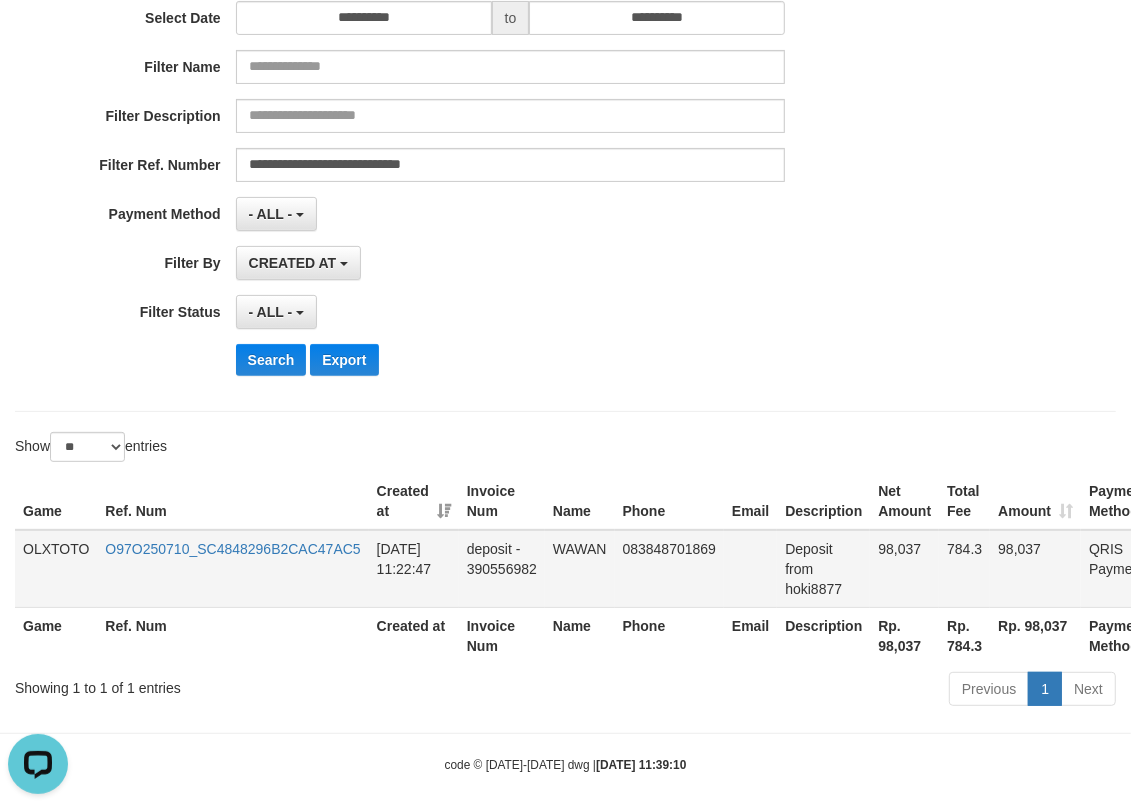 scroll, scrollTop: 250, scrollLeft: 82, axis: both 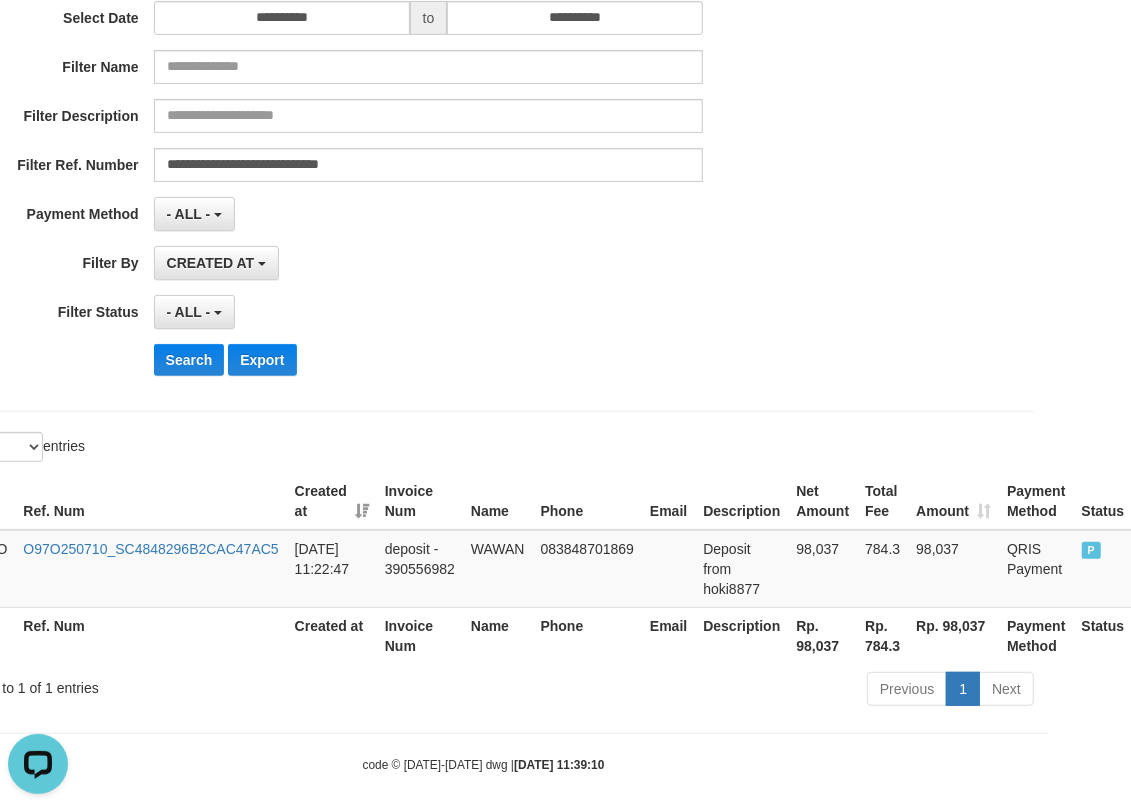 click on "**********" at bounding box center [389, 147] 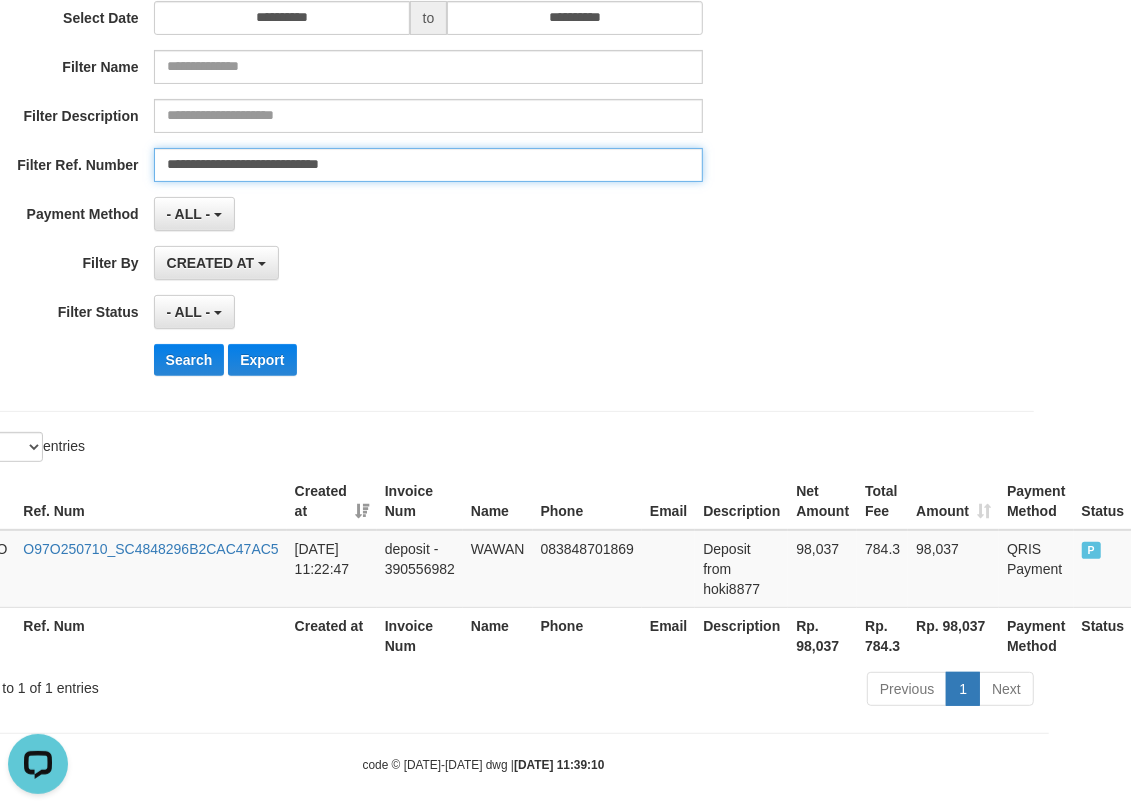 click on "**********" at bounding box center [429, 165] 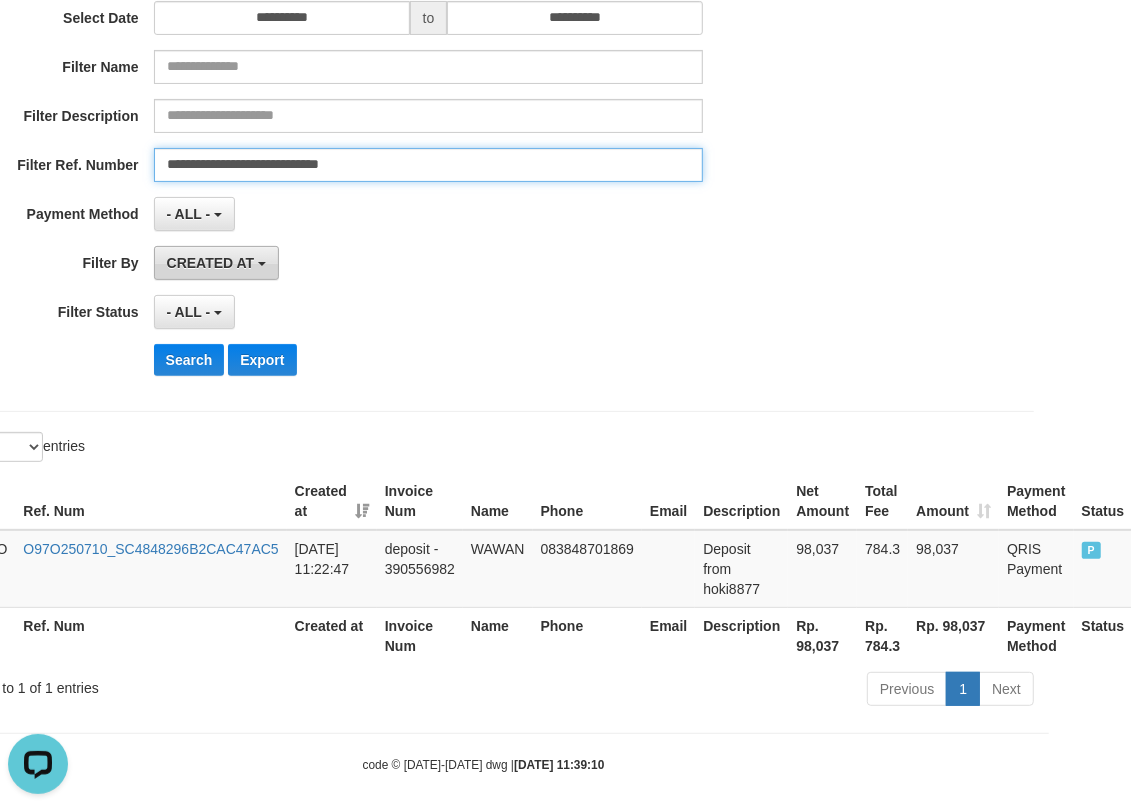 paste 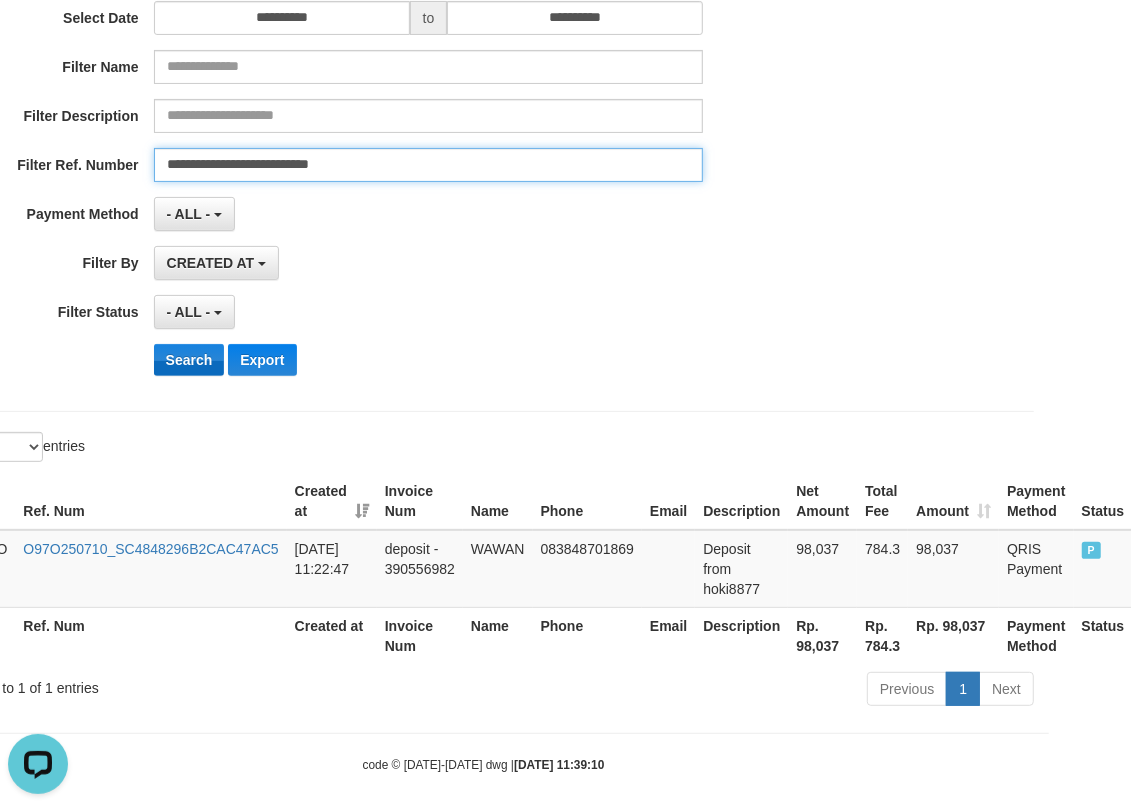 type on "**********" 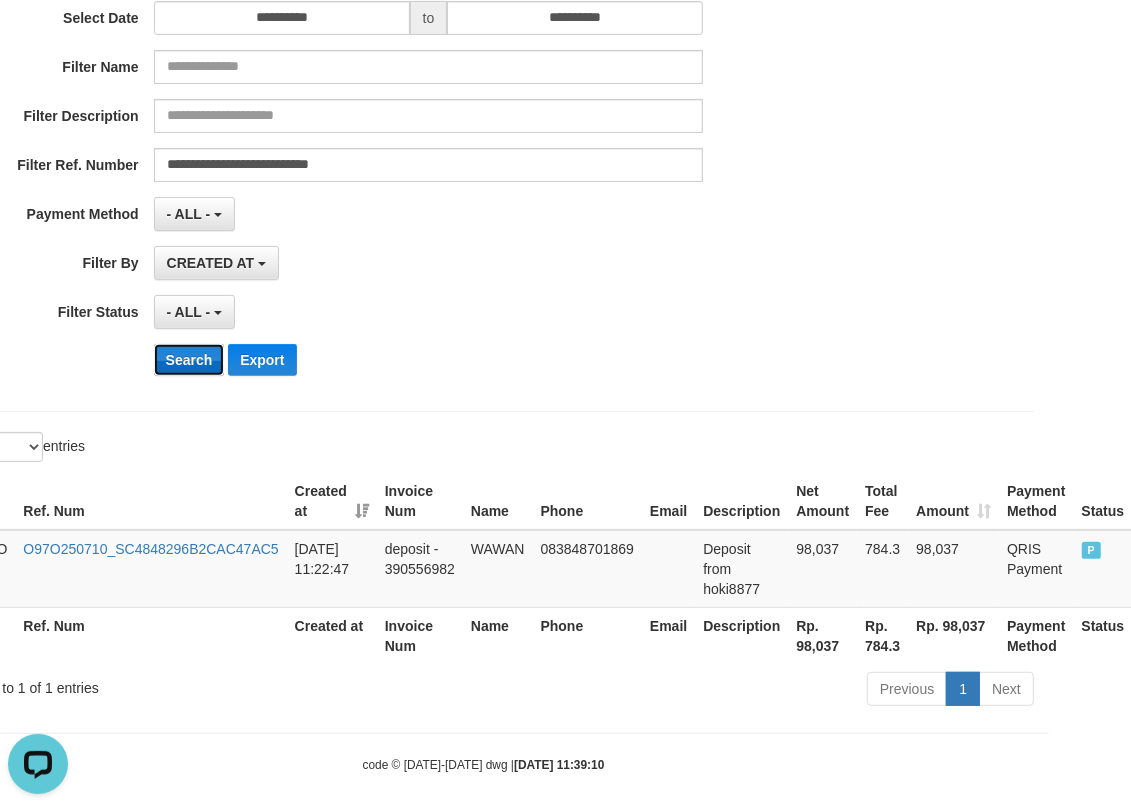 click on "Search" at bounding box center [189, 360] 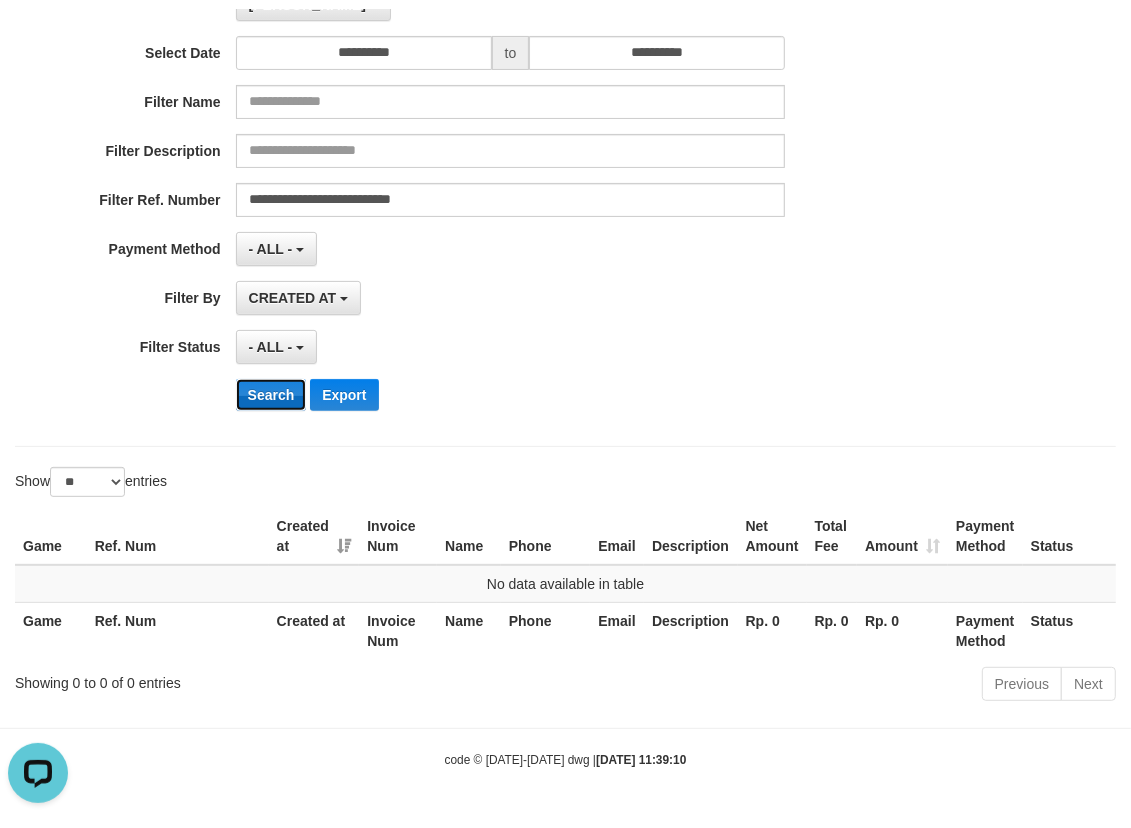 scroll, scrollTop: 208, scrollLeft: 0, axis: vertical 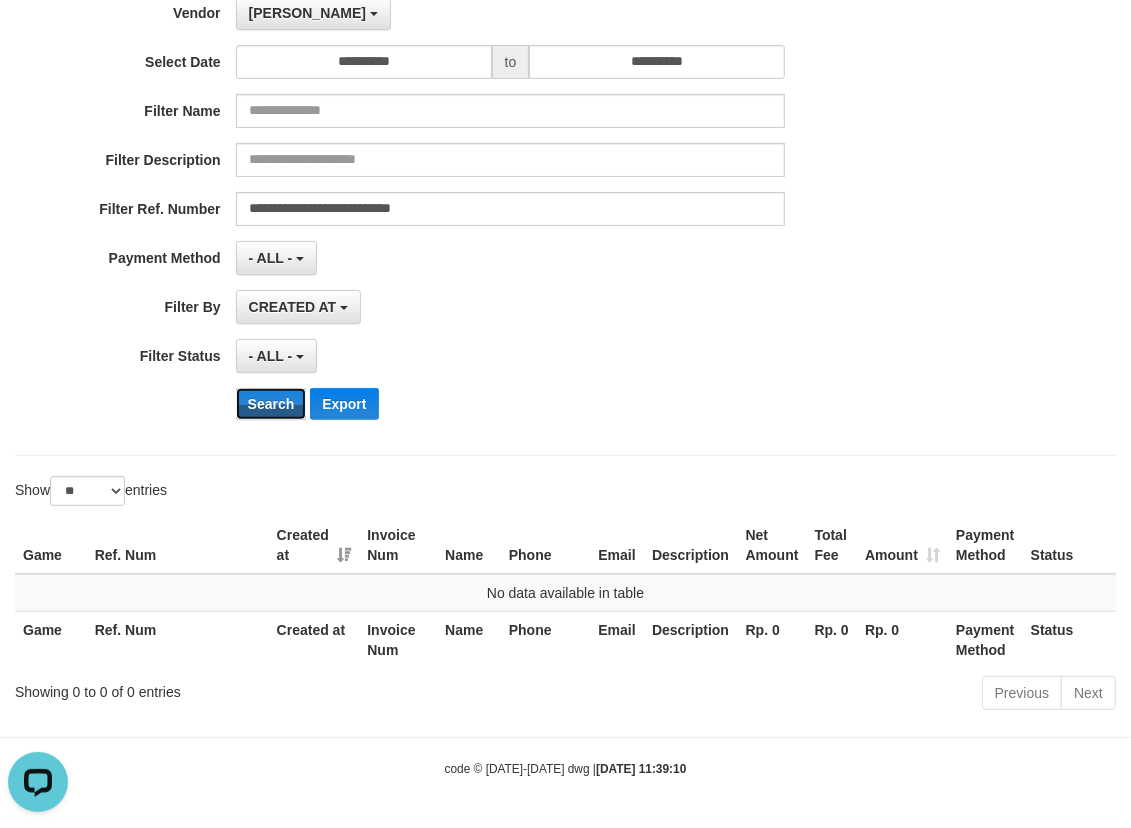 type 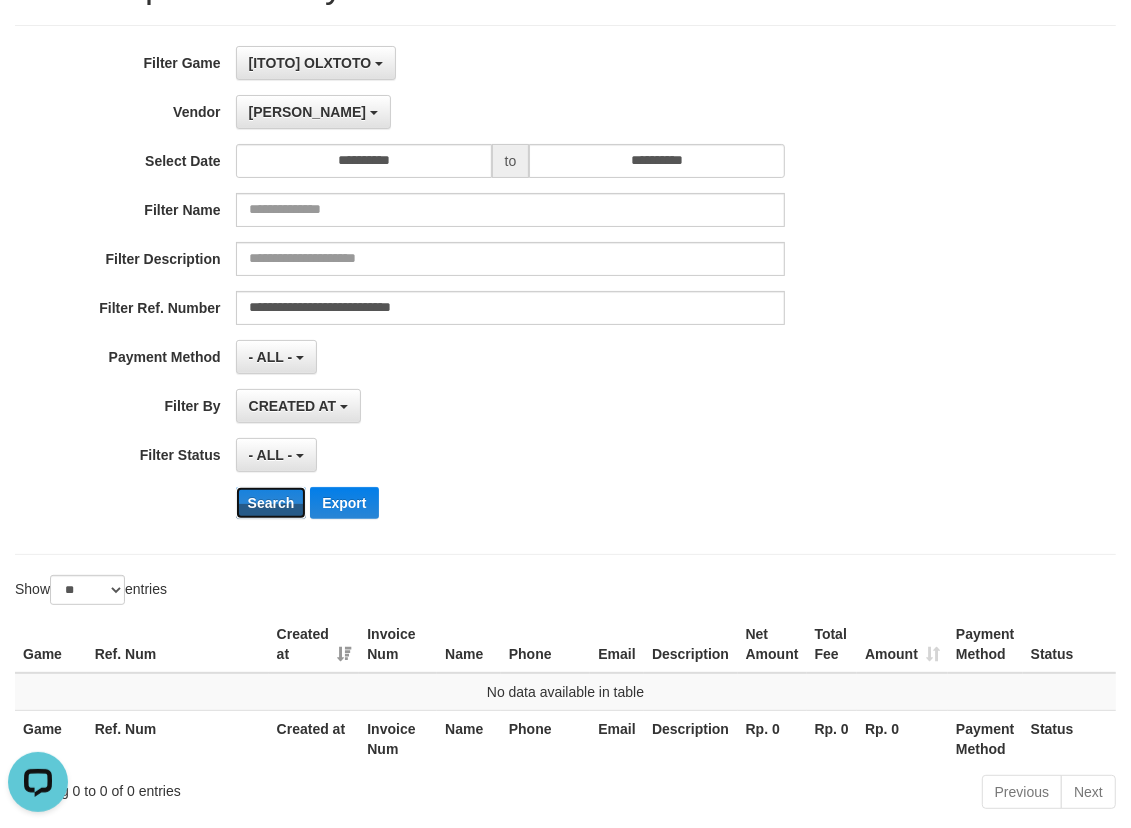 scroll, scrollTop: 0, scrollLeft: 0, axis: both 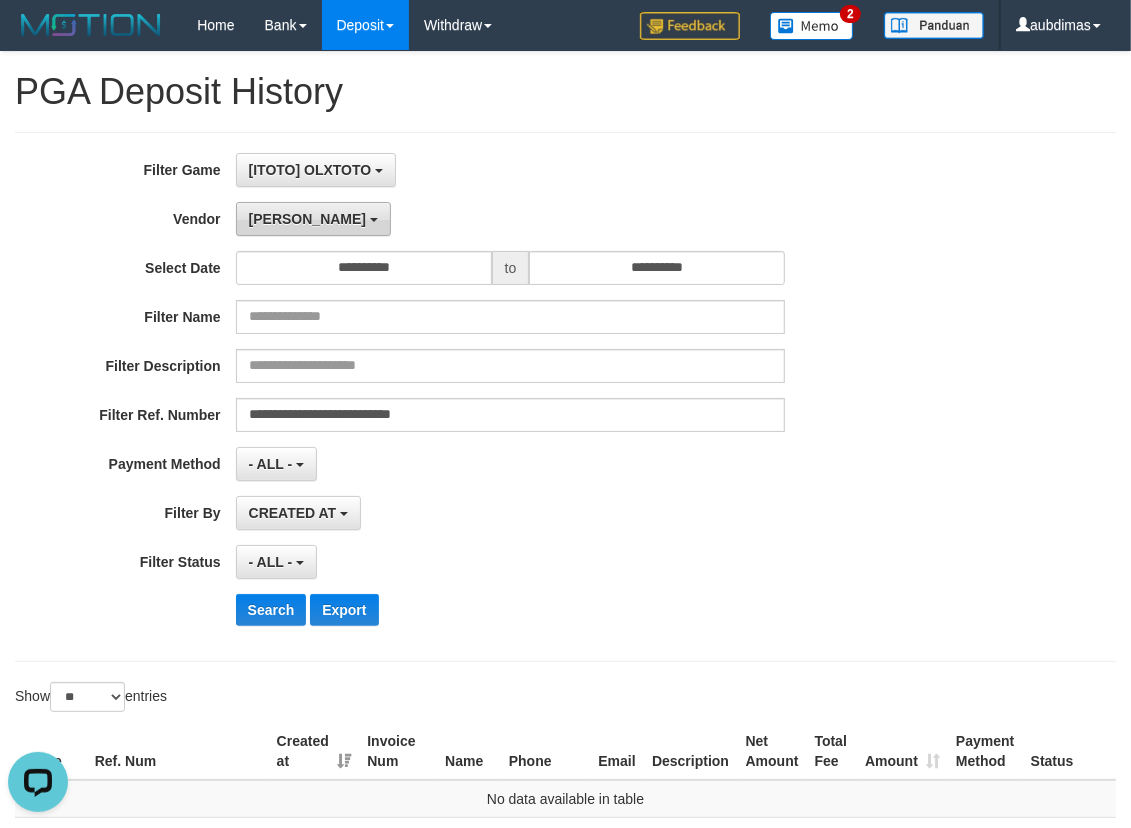 click on "[PERSON_NAME]" at bounding box center (307, 219) 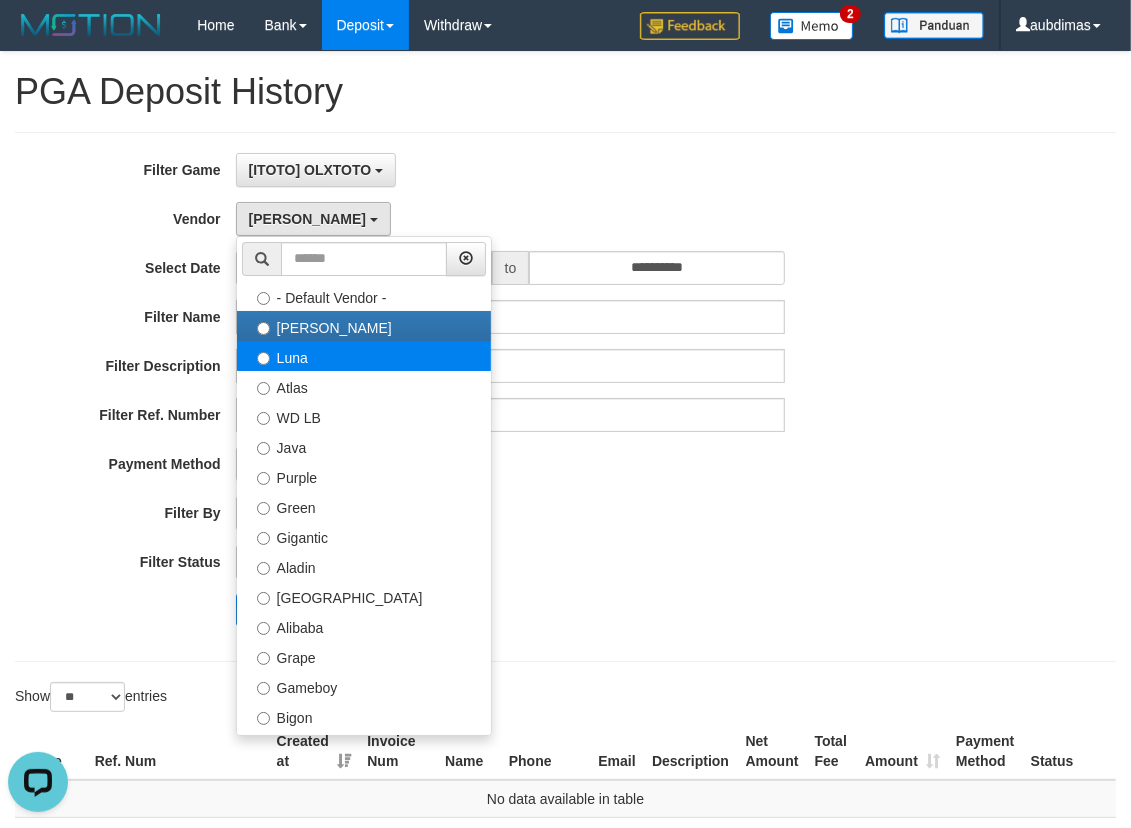 select on "**********" 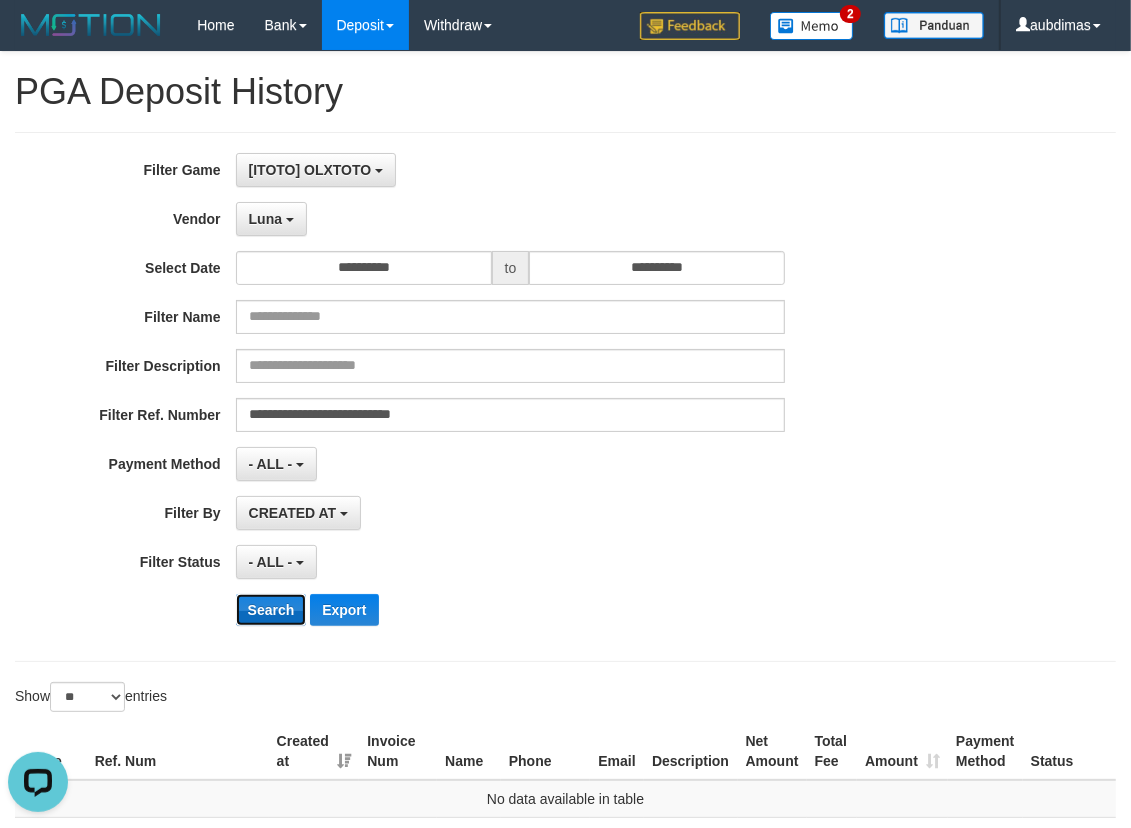 click on "Search" at bounding box center [271, 610] 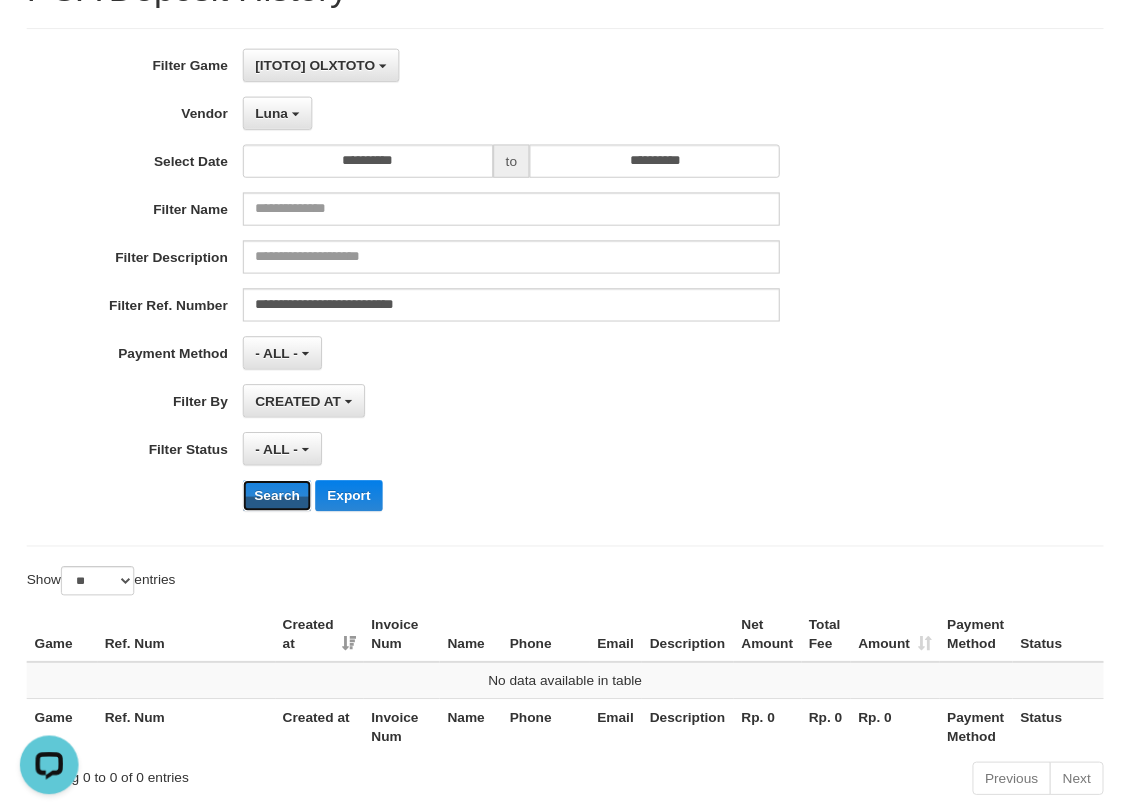scroll, scrollTop: 0, scrollLeft: 0, axis: both 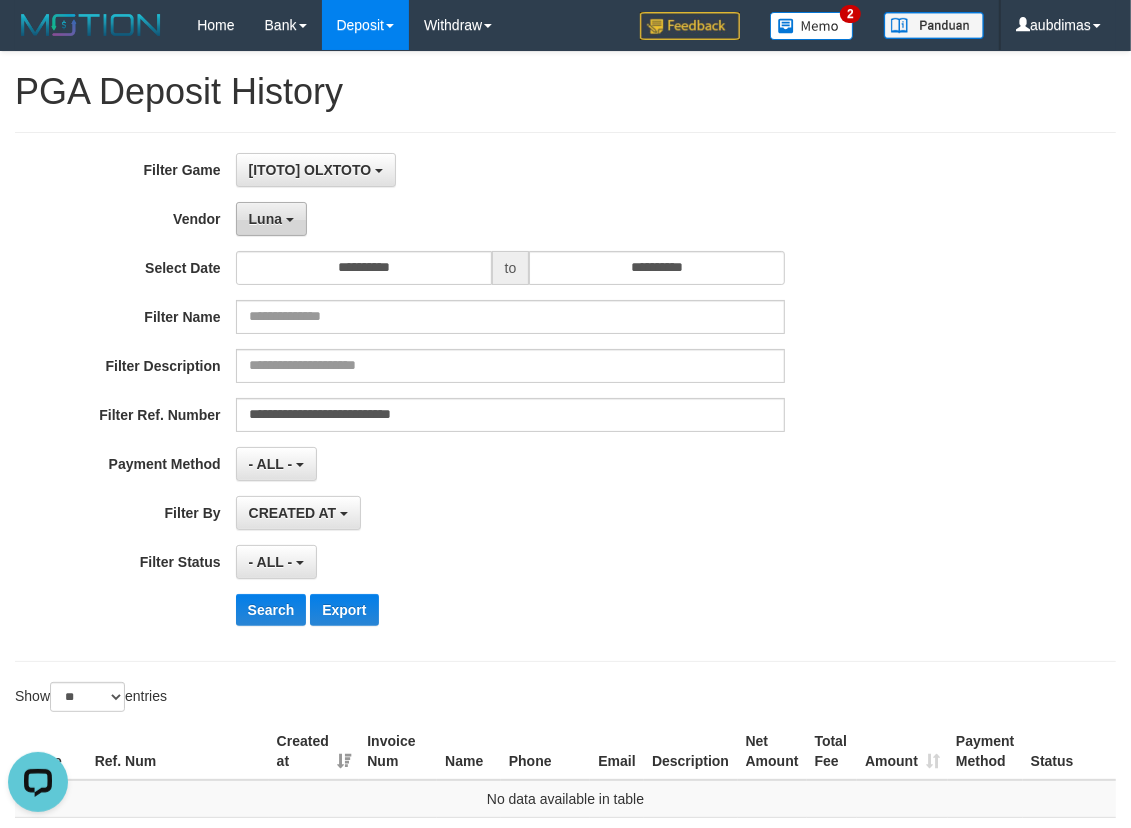 click on "Luna" at bounding box center (265, 219) 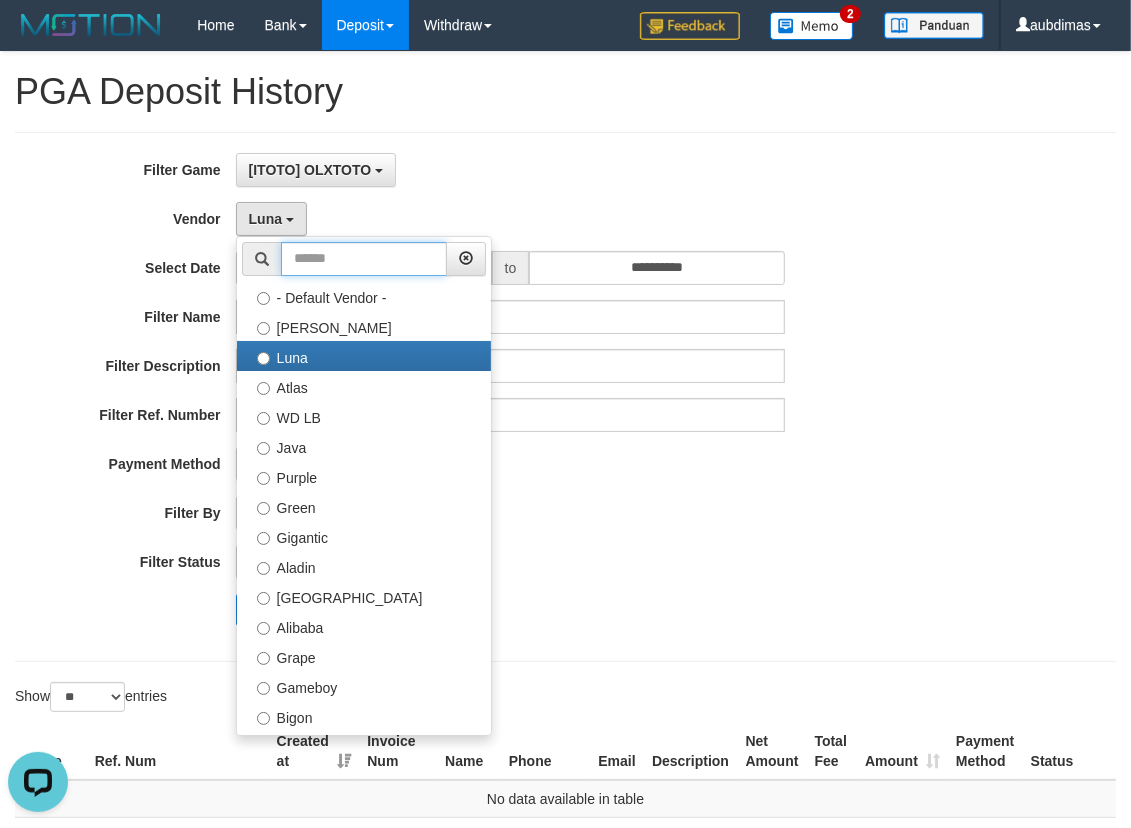 click at bounding box center [364, 259] 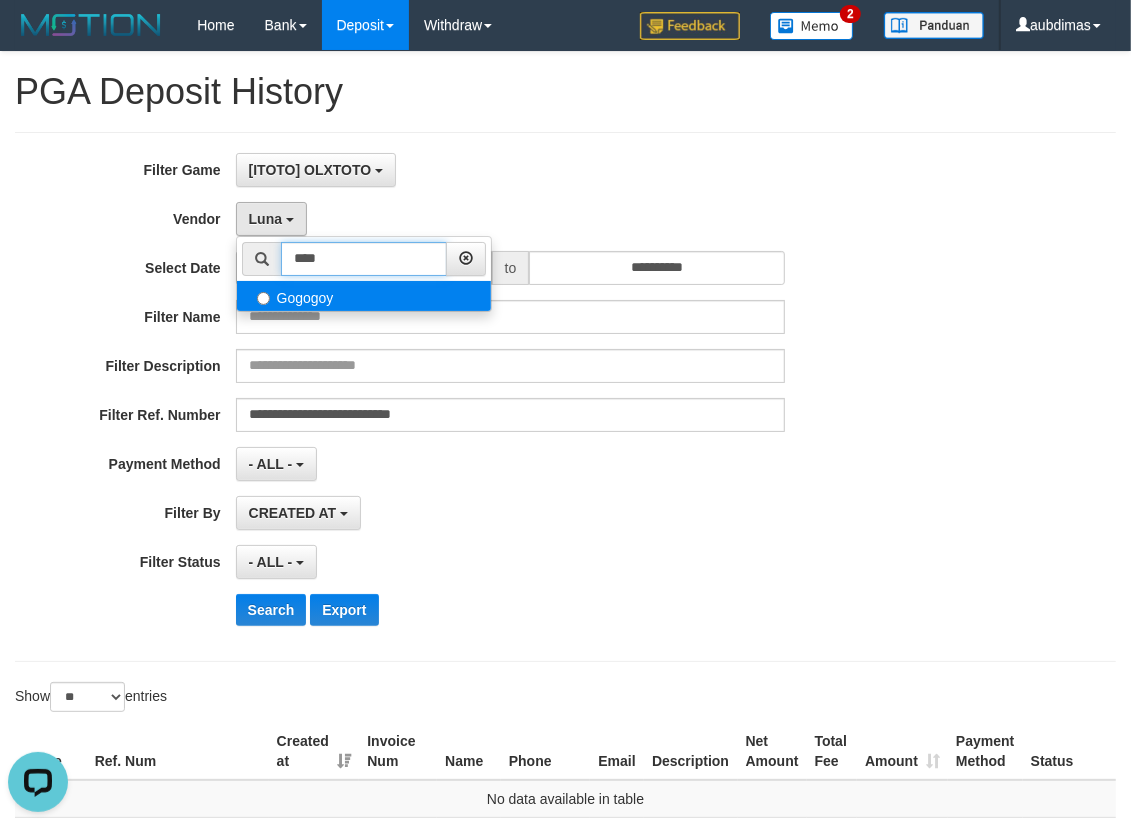 type on "****" 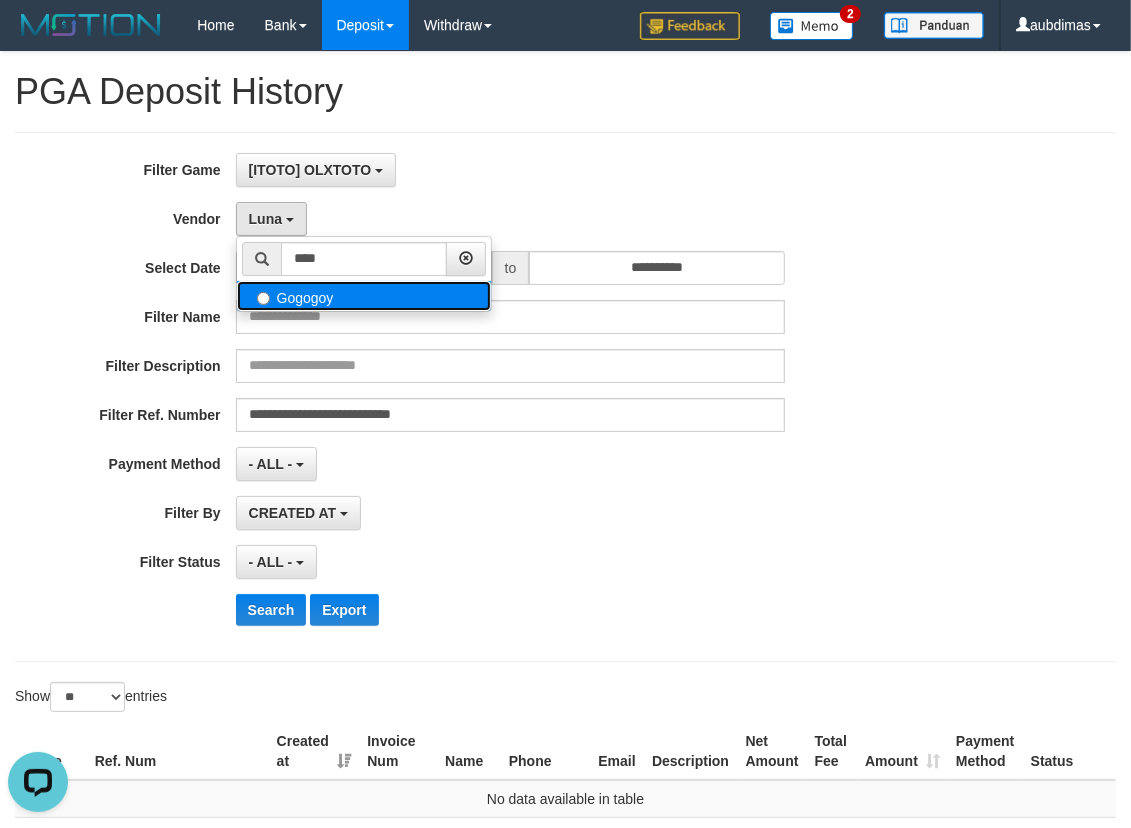 click on "Gogogoy" at bounding box center [364, 296] 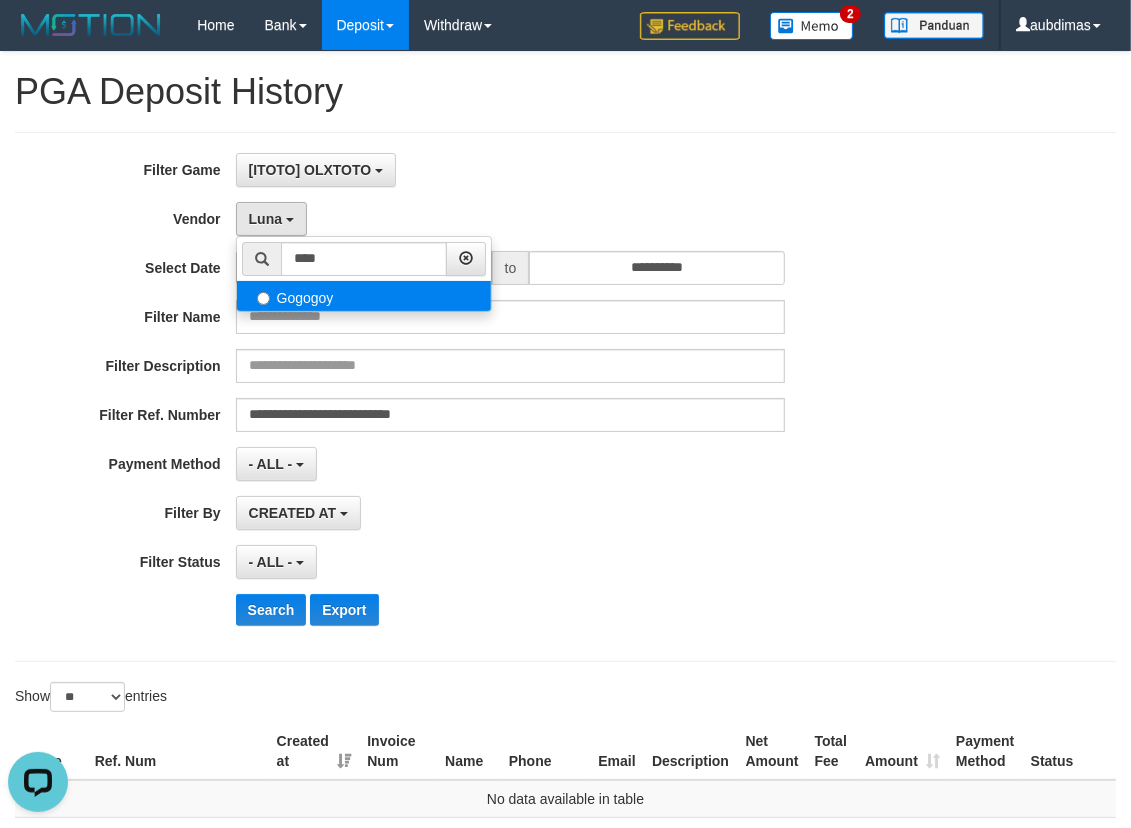 select on "**********" 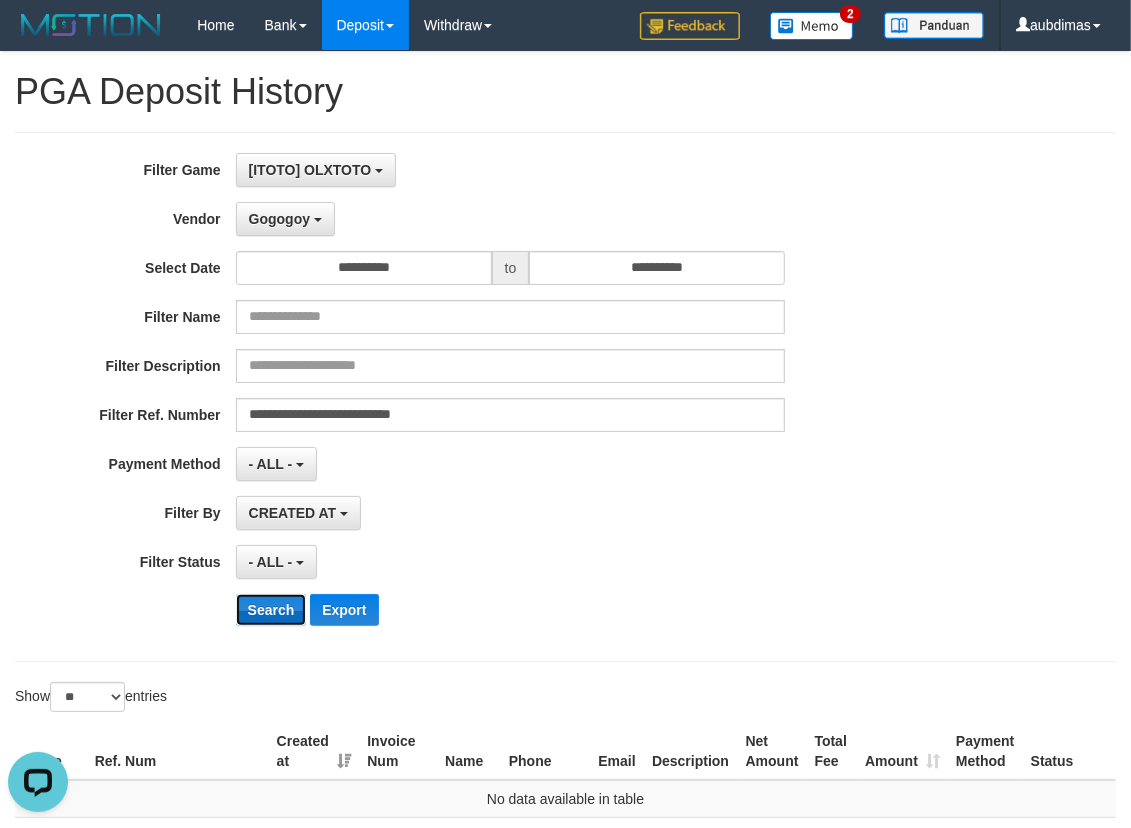 click on "Search" at bounding box center [271, 610] 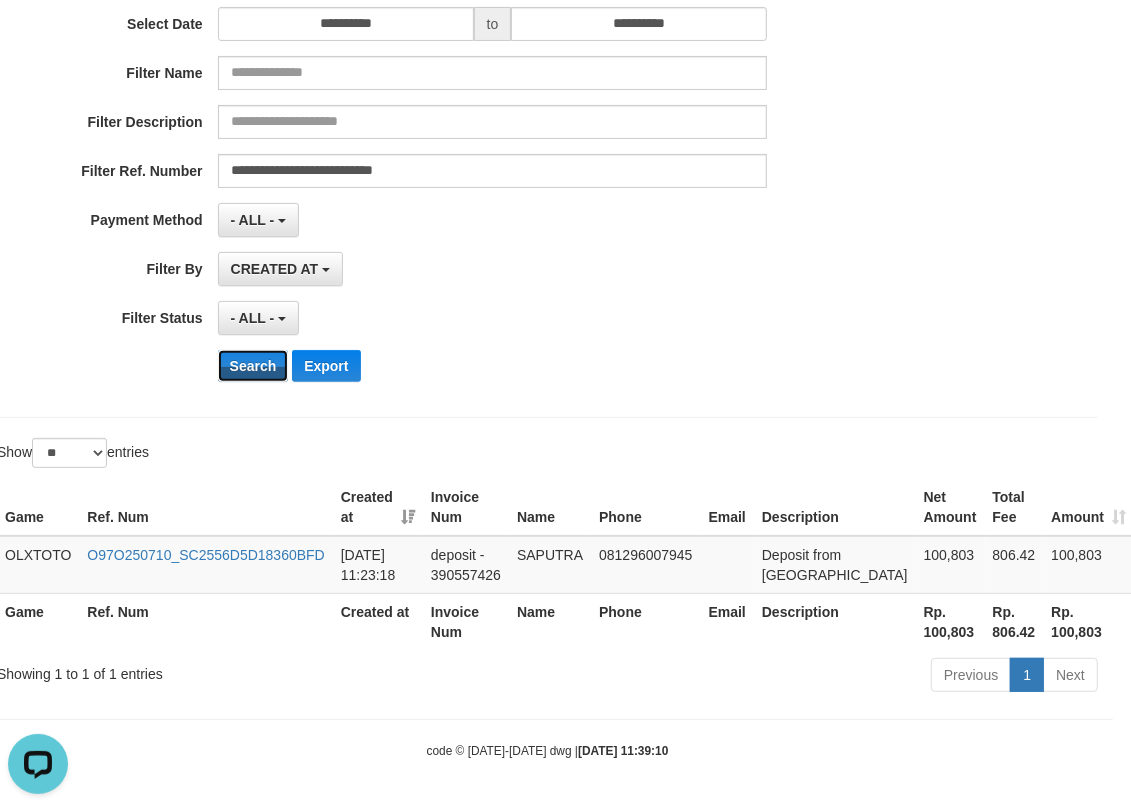scroll, scrollTop: 247, scrollLeft: 0, axis: vertical 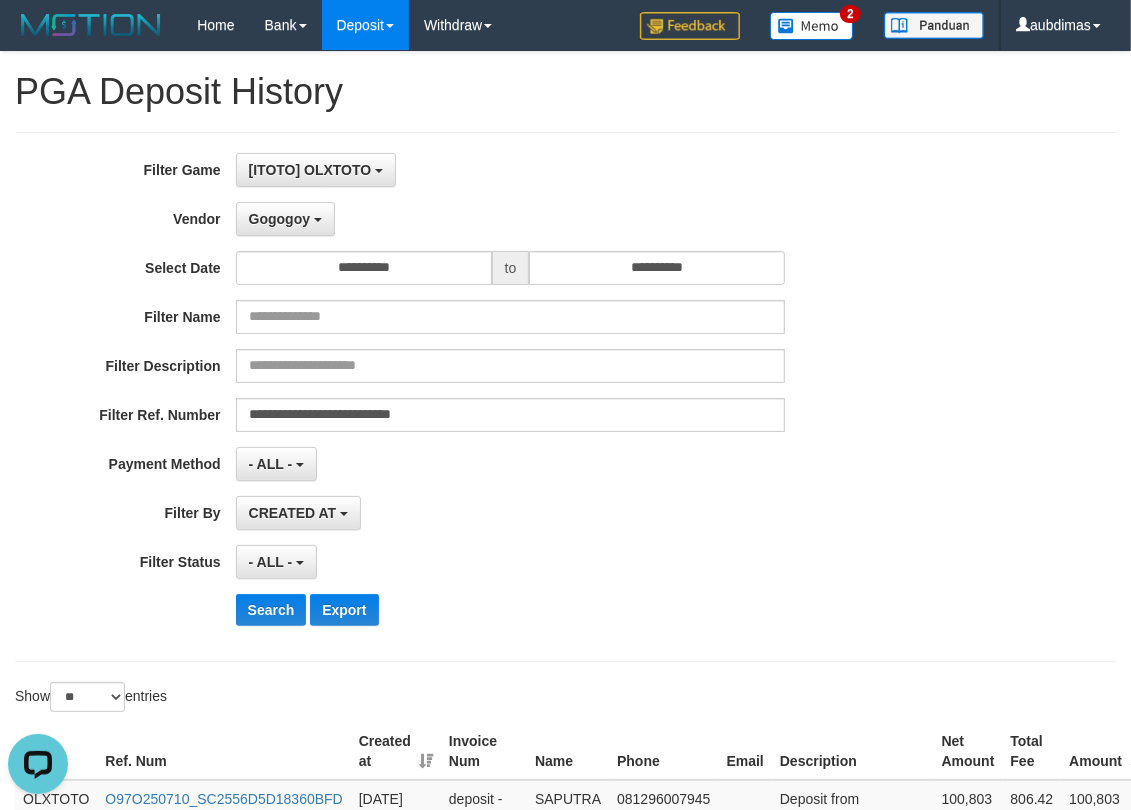 click on "**********" at bounding box center [471, 397] 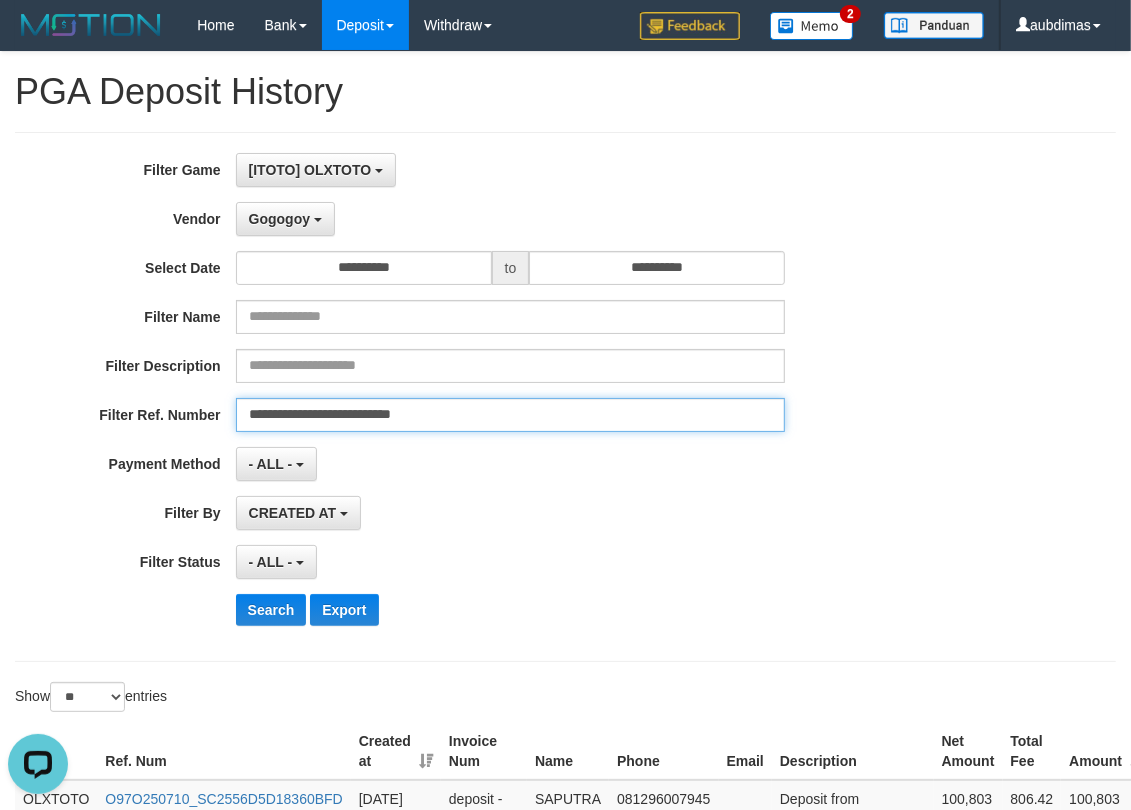 click on "**********" at bounding box center (511, 415) 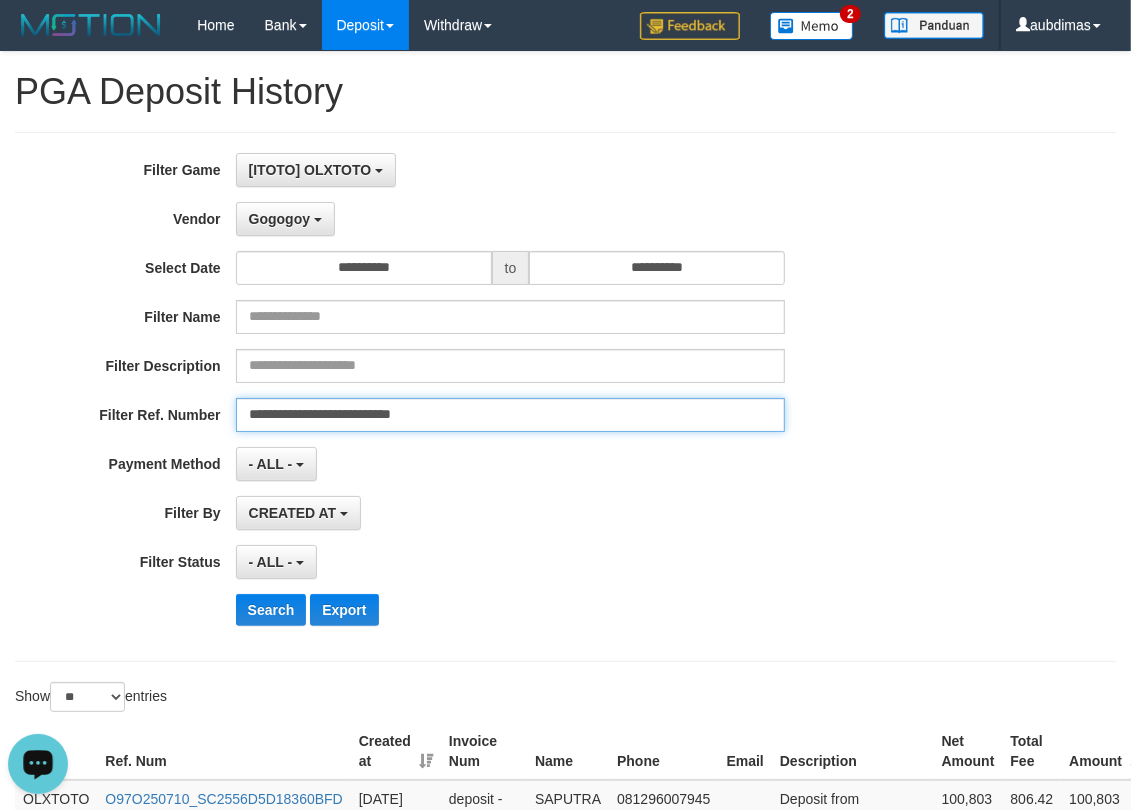 click on "**********" at bounding box center (511, 415) 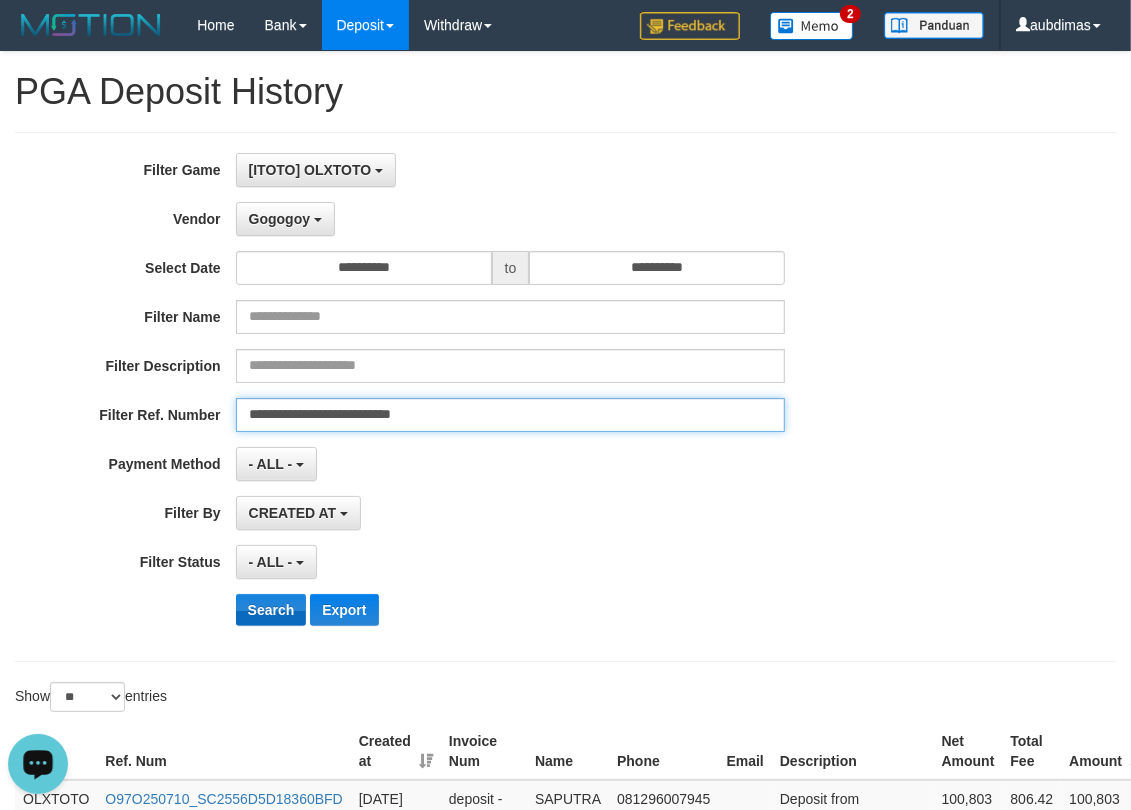 type on "**********" 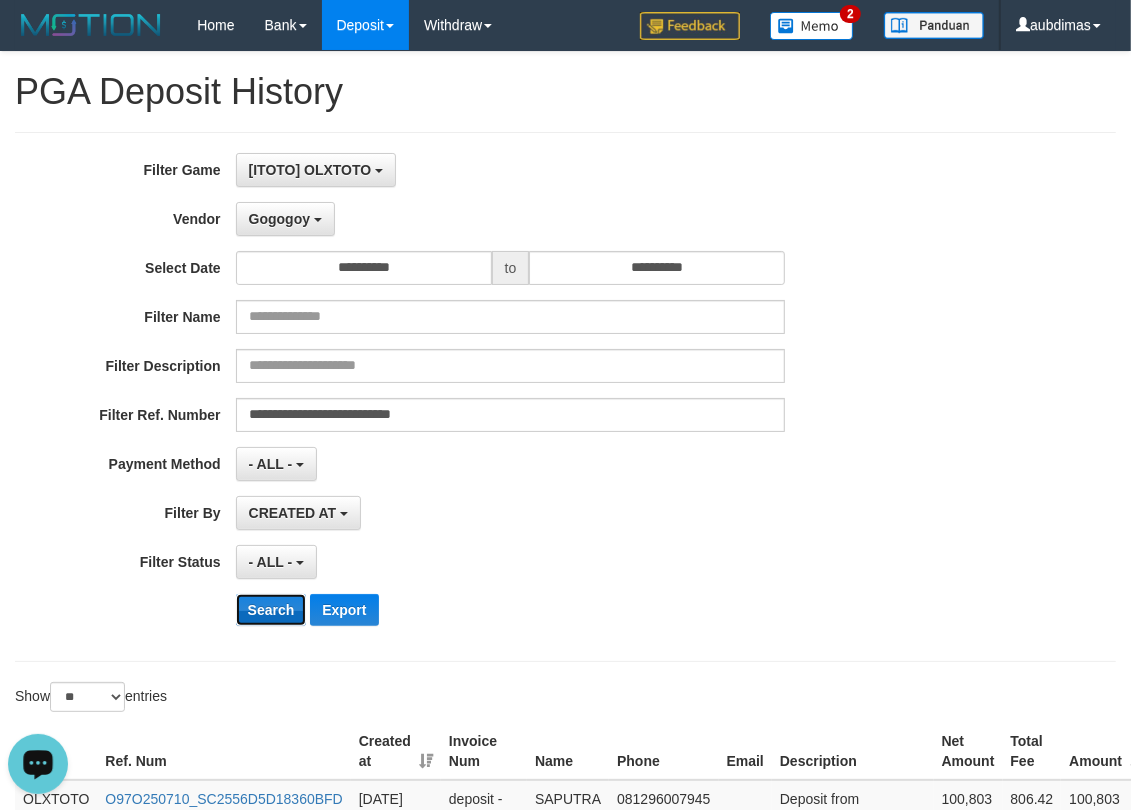 click on "Search" at bounding box center (271, 610) 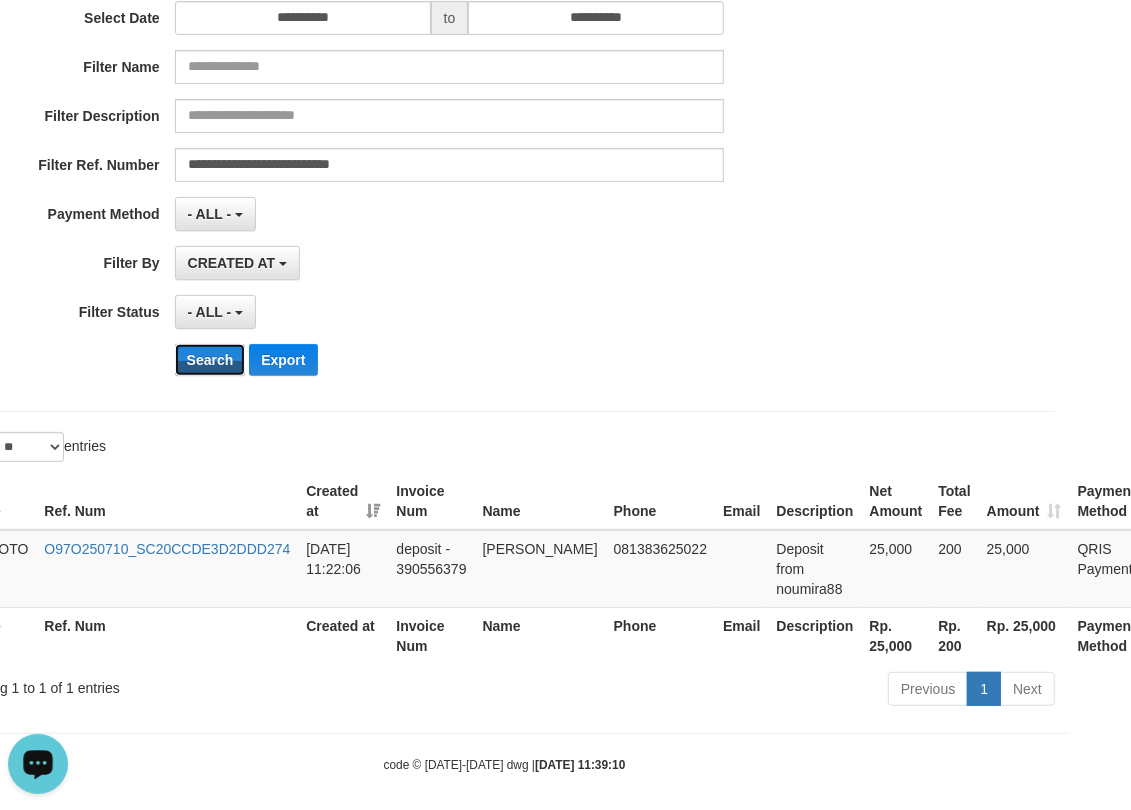 scroll, scrollTop: 250, scrollLeft: 91, axis: both 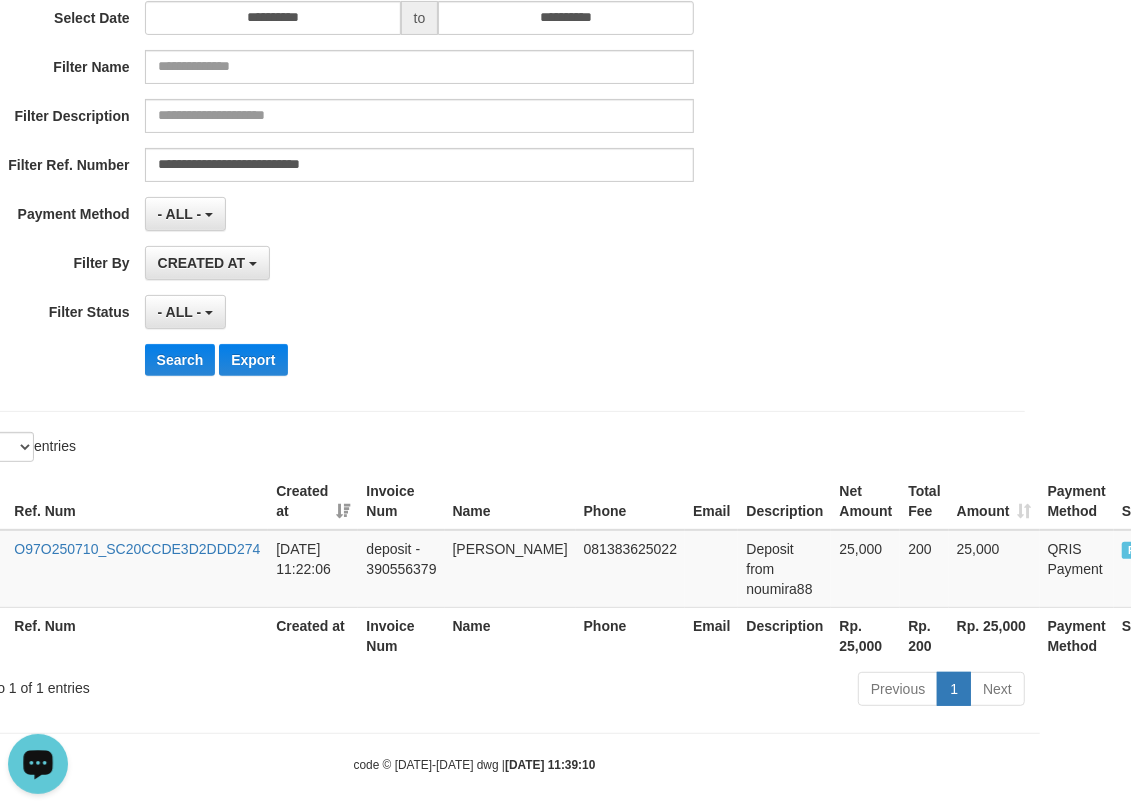 click at bounding box center (38, 762) 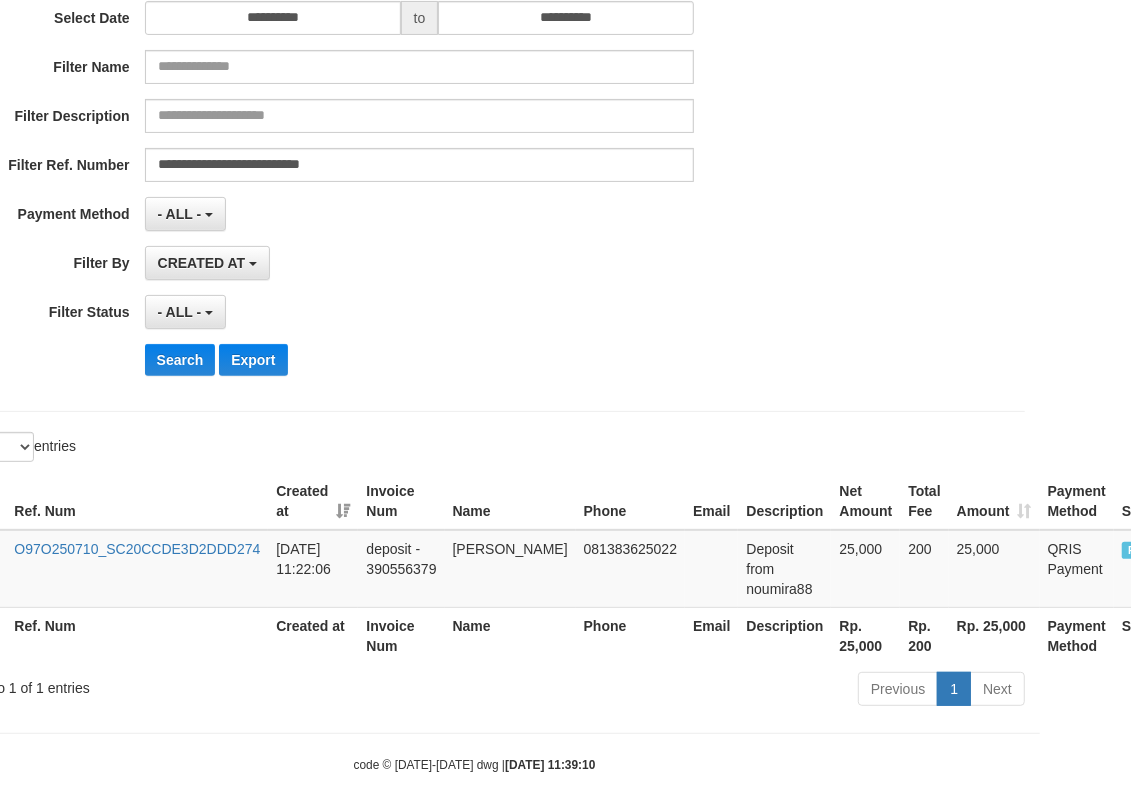 click on "Search
Export" at bounding box center [498, 360] 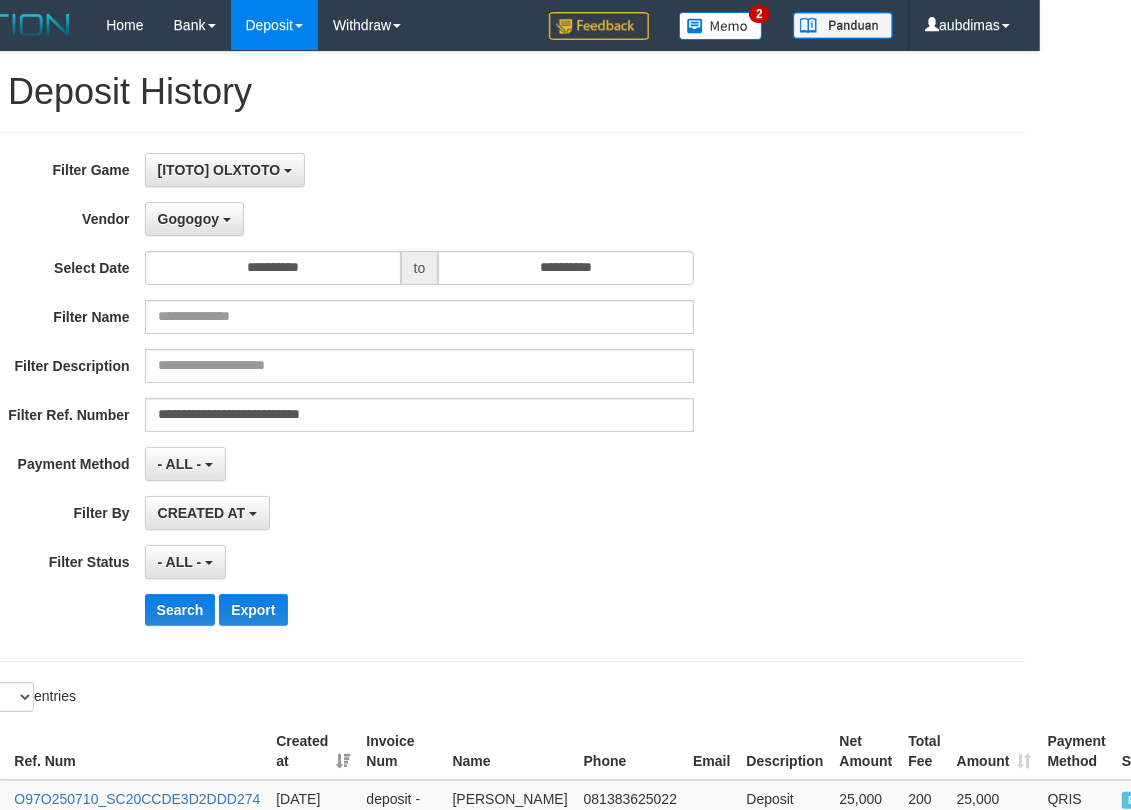 click on "**********" at bounding box center [380, 397] 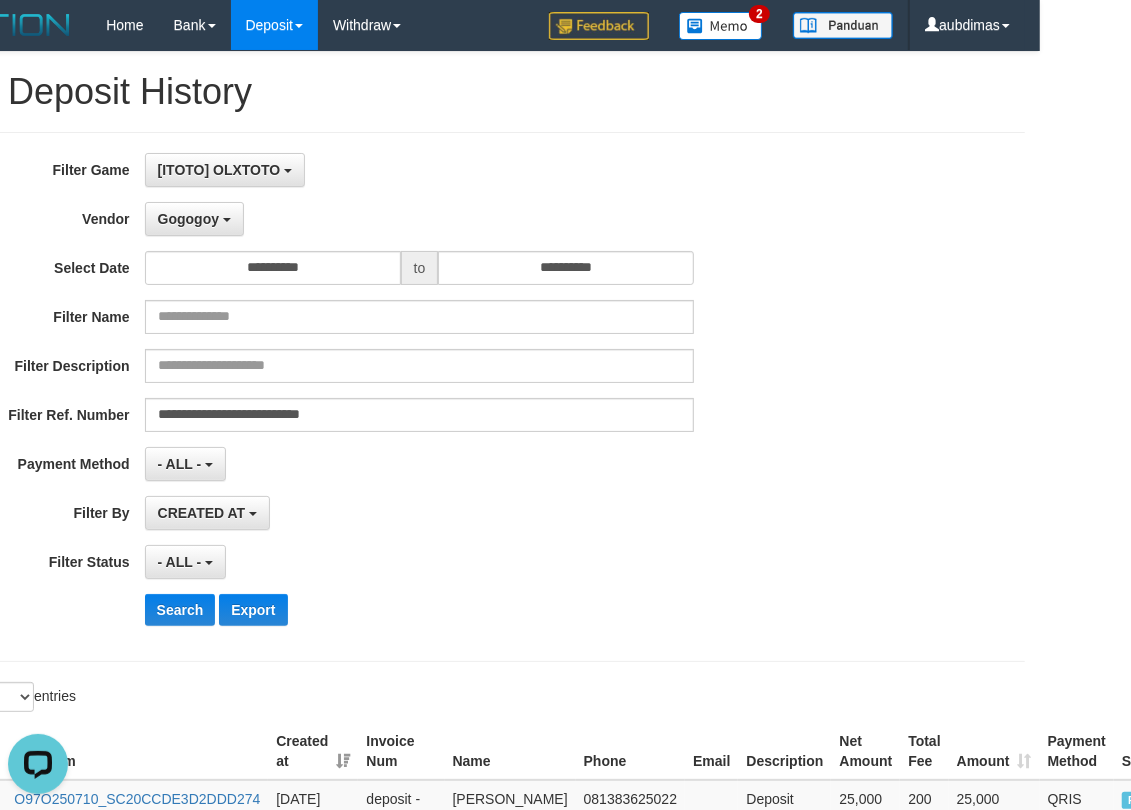 click on "[ITOTO] OLXTOTO
SELECT GAME
[ITOTO] OLXTOTO" at bounding box center [420, 170] 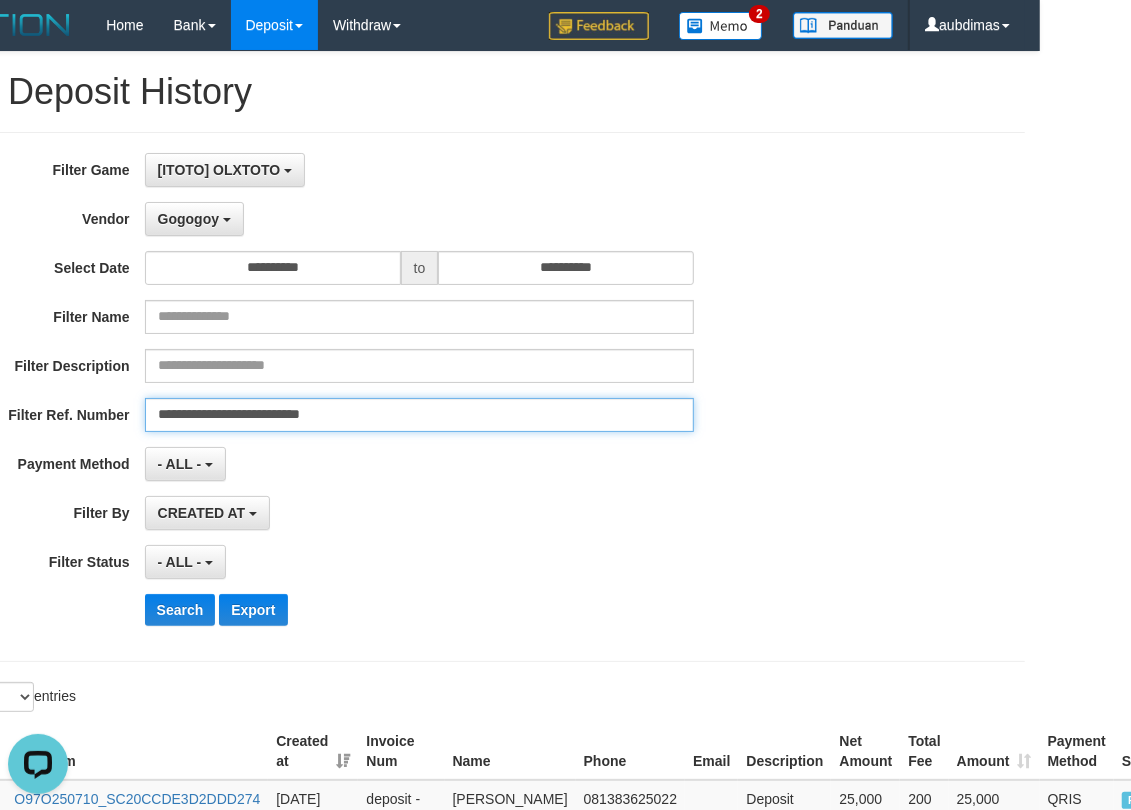 click on "**********" at bounding box center (420, 415) 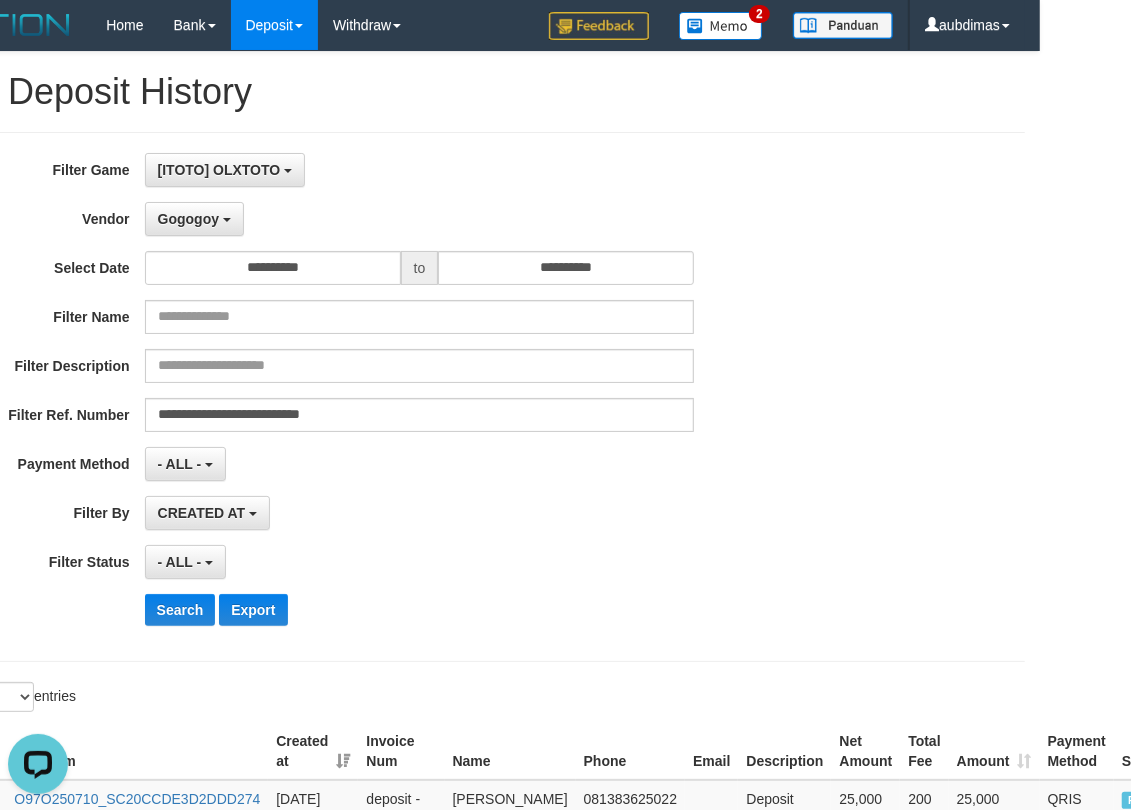 click on "**********" at bounding box center [380, 397] 